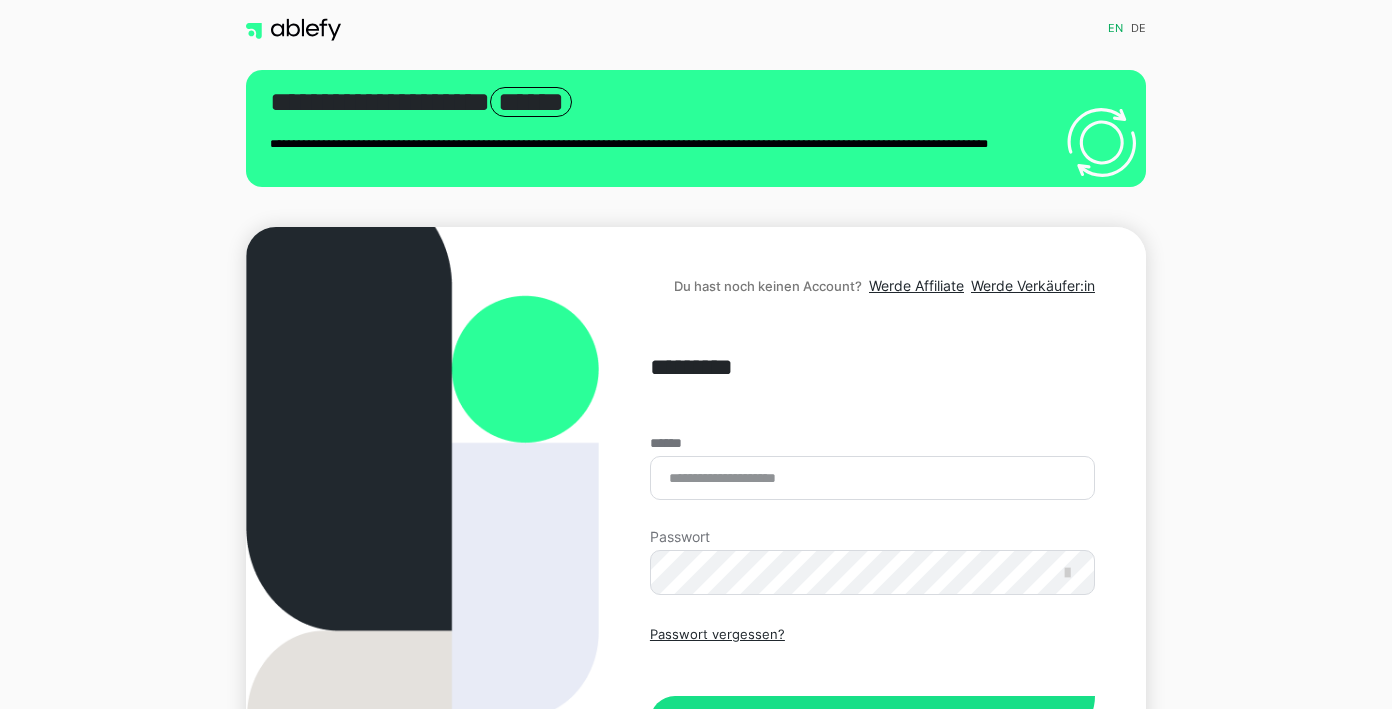 scroll, scrollTop: 0, scrollLeft: 0, axis: both 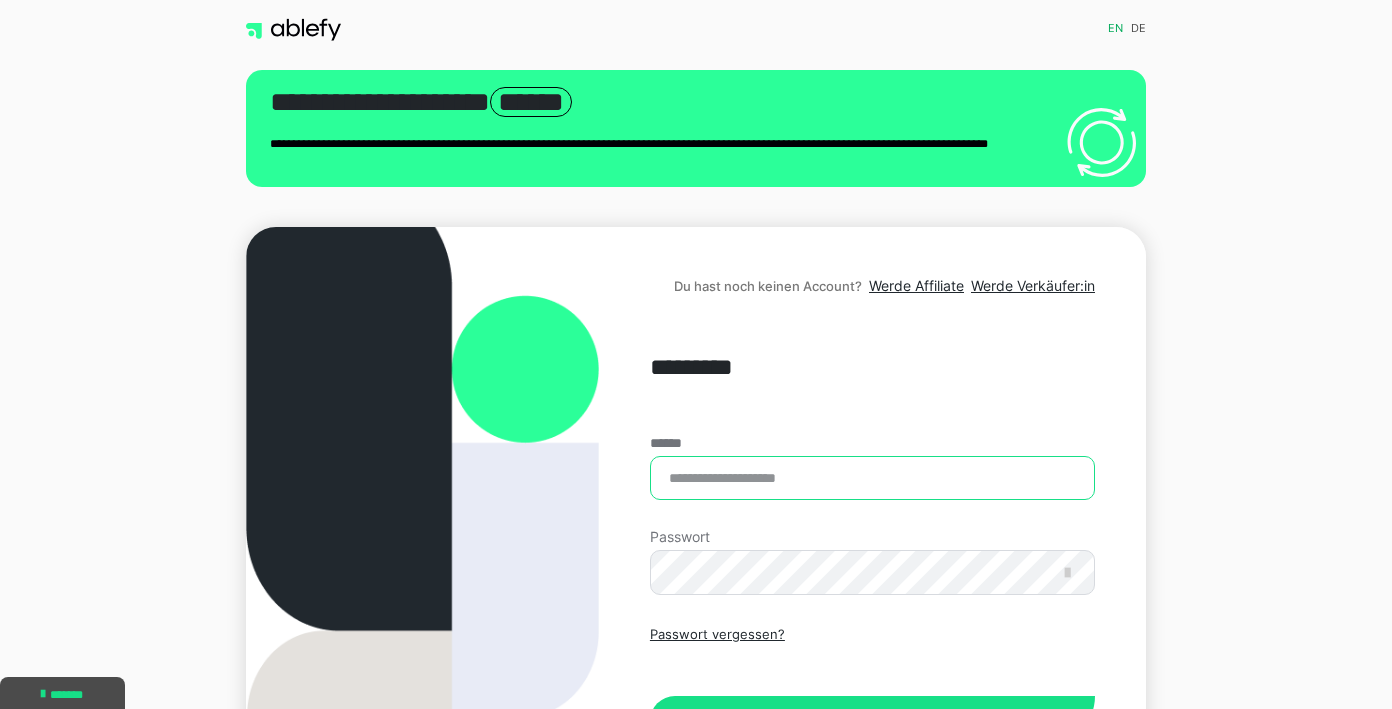type on "**********" 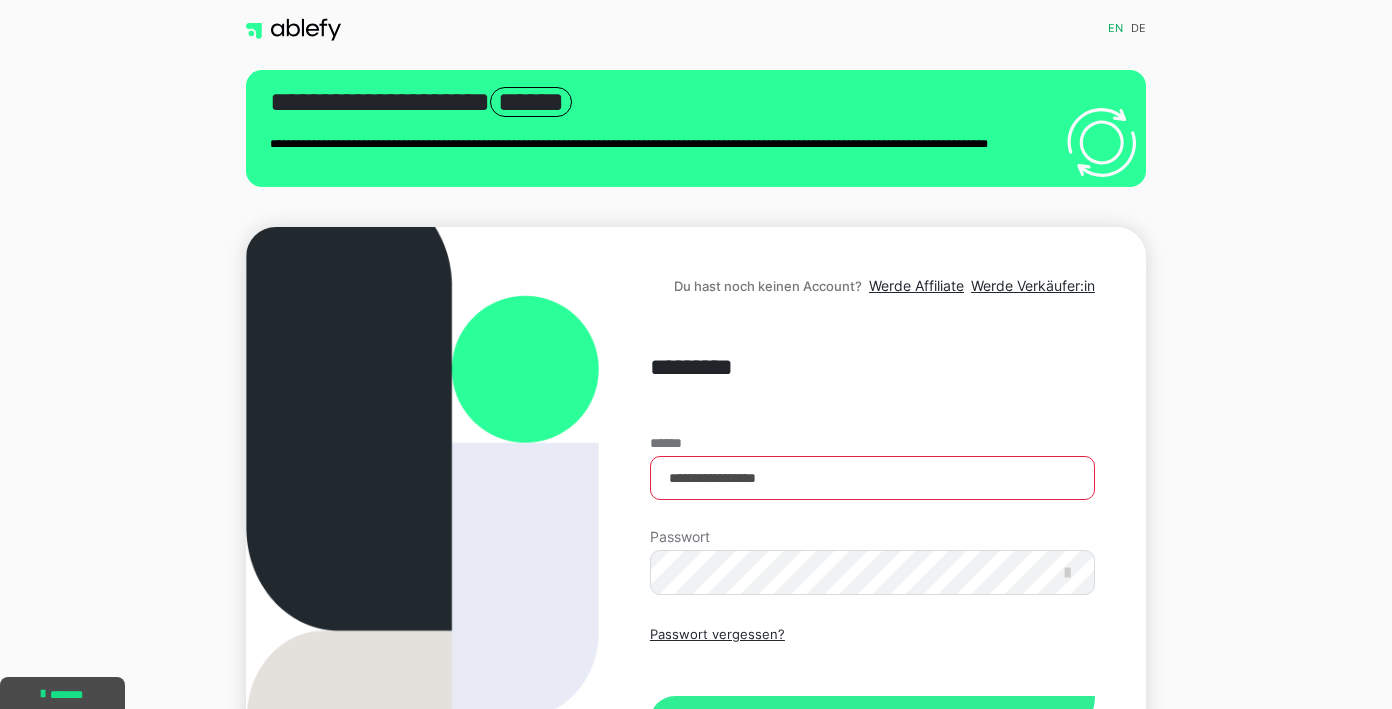 click on "Einloggen" at bounding box center (872, 721) 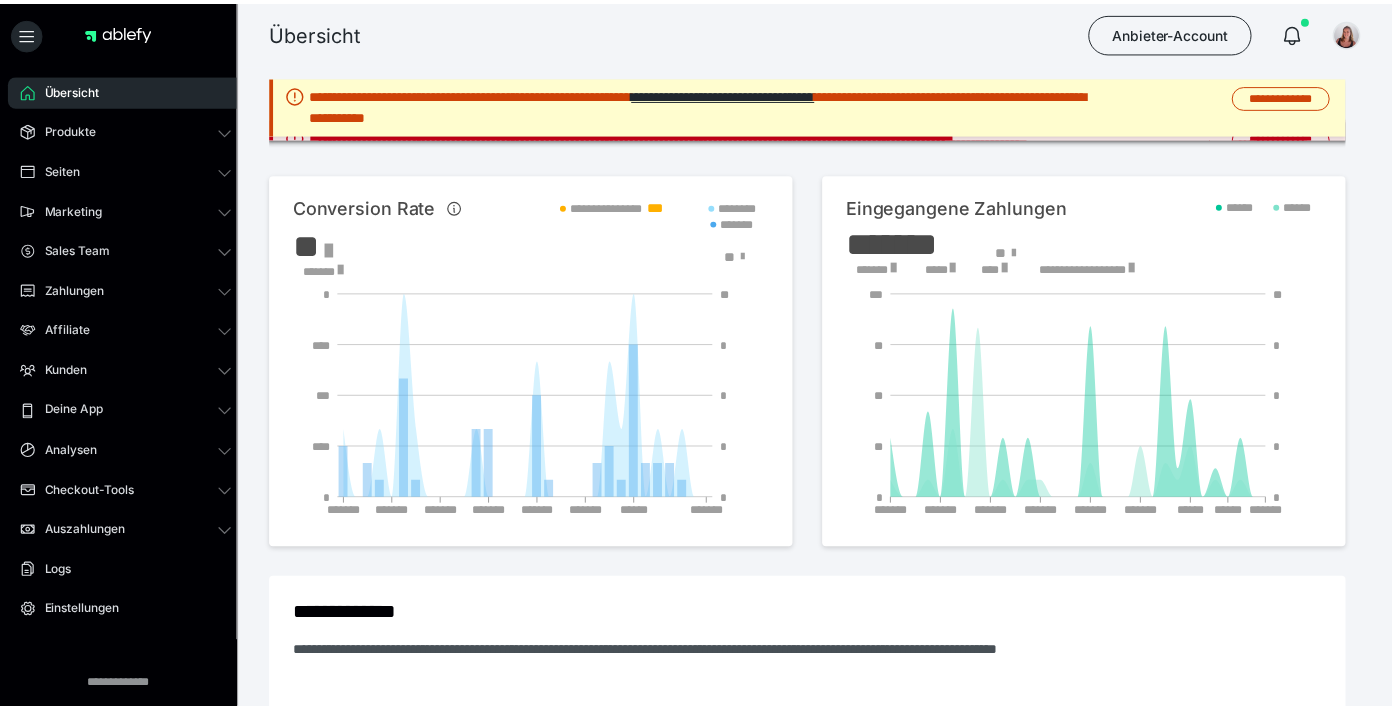 scroll, scrollTop: 0, scrollLeft: 0, axis: both 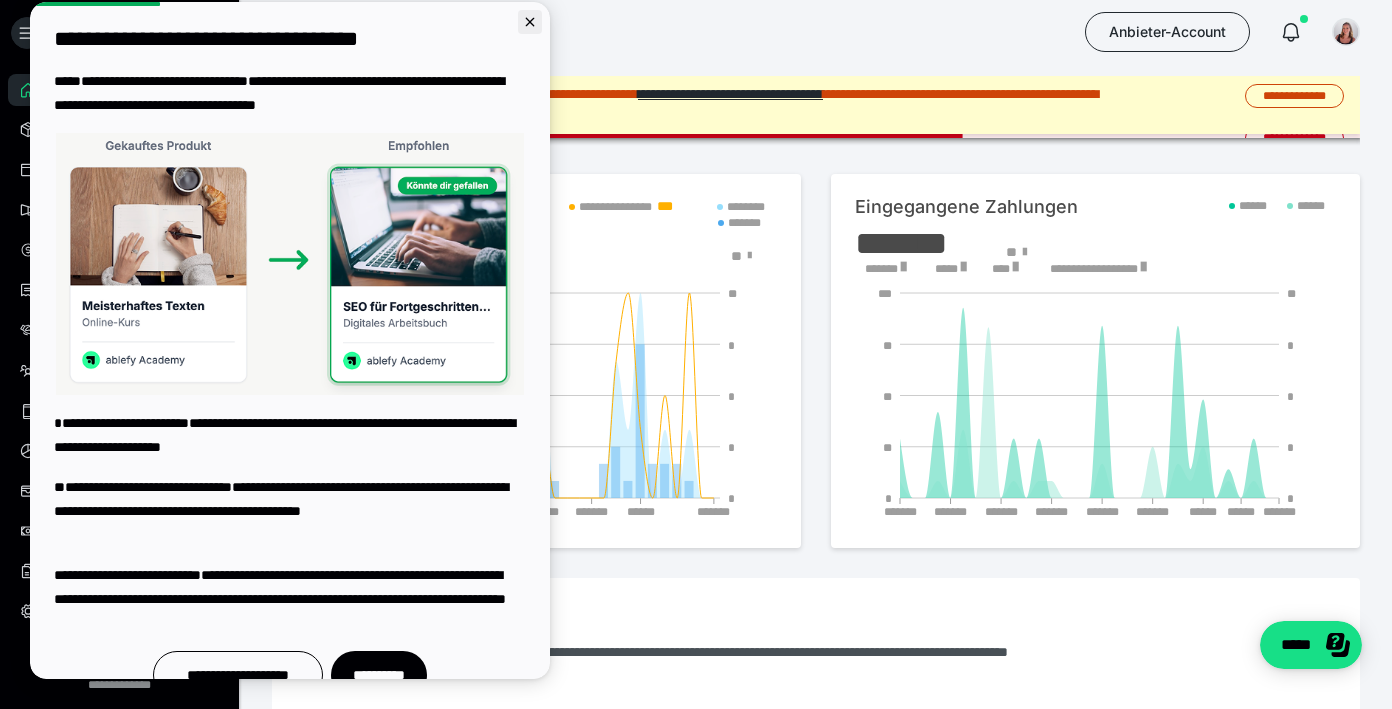 click 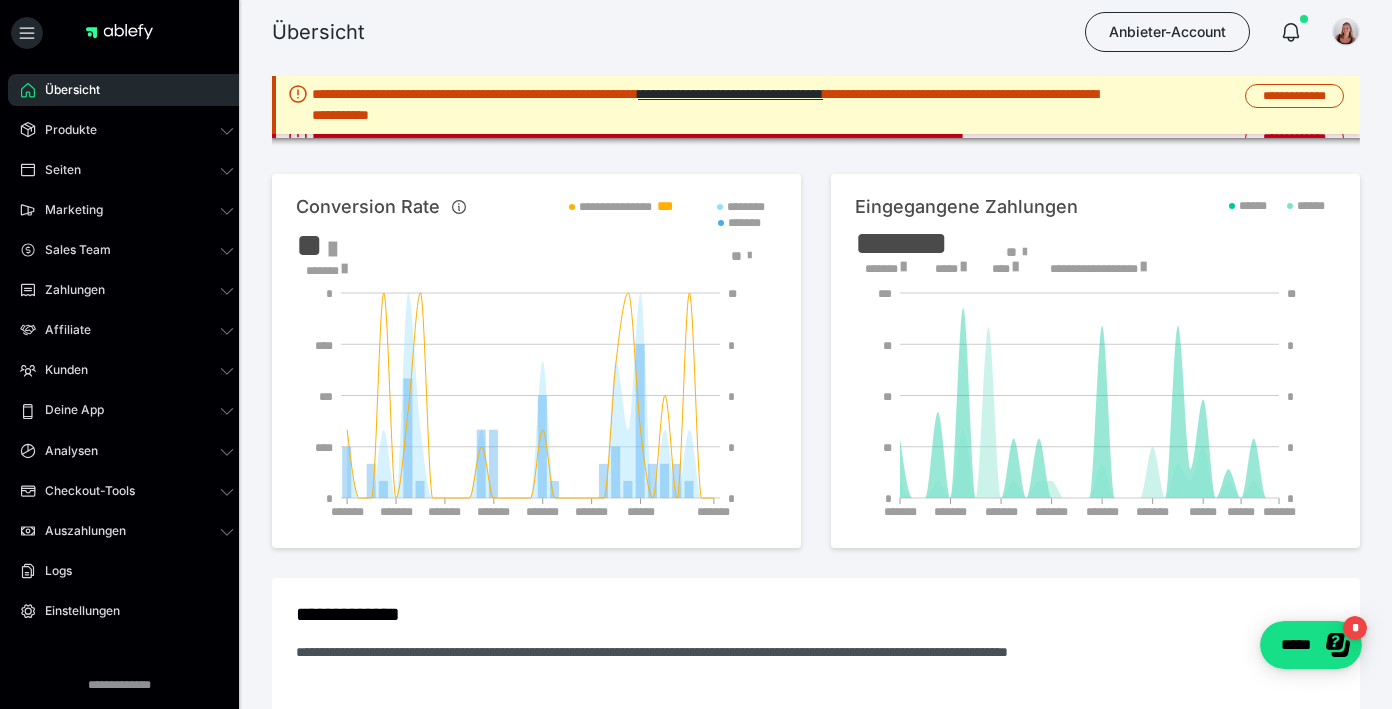 scroll, scrollTop: 0, scrollLeft: 0, axis: both 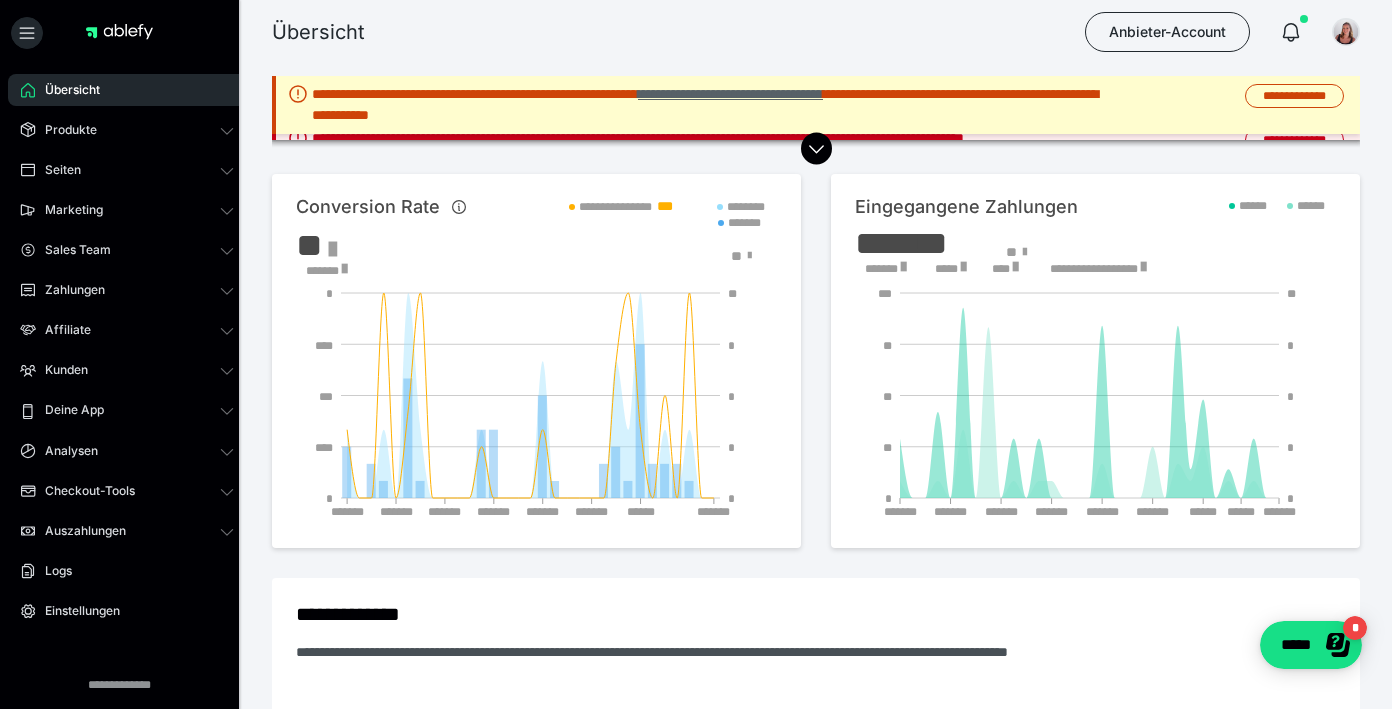 click on "**********" at bounding box center (730, 94) 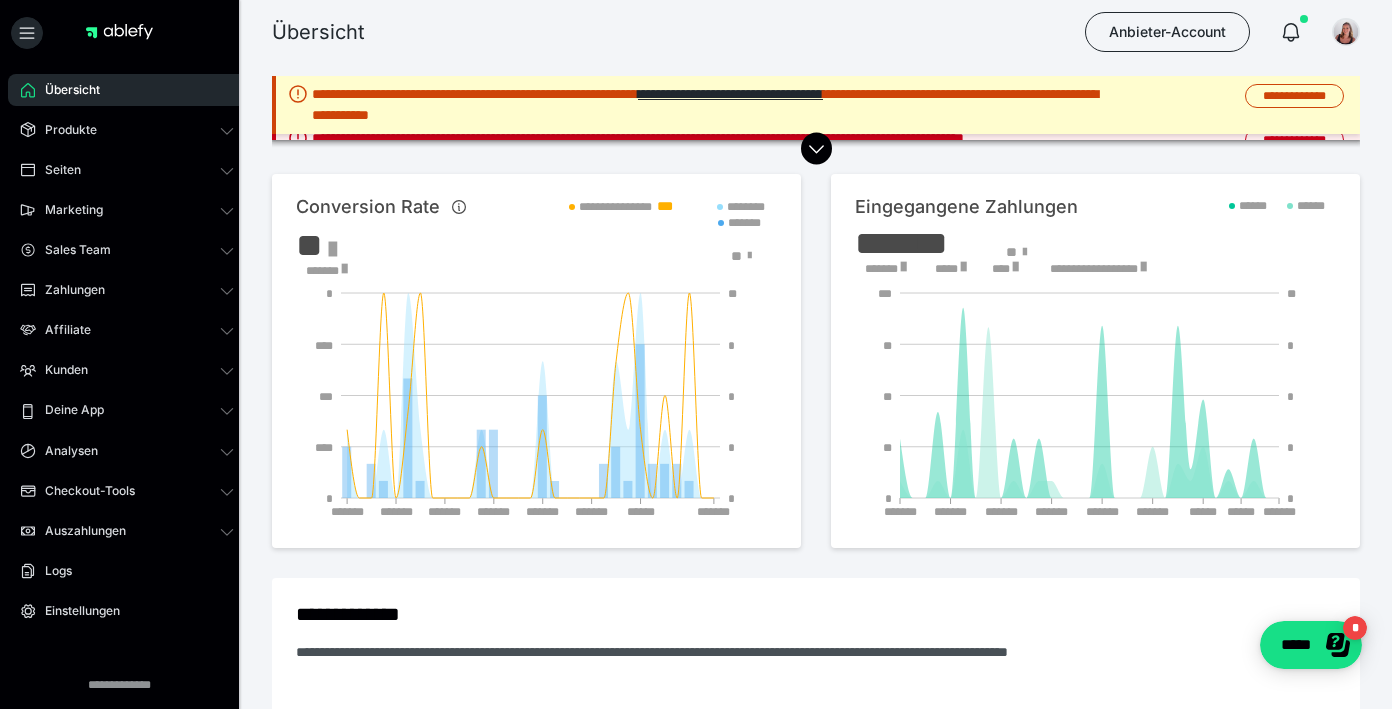click on "**********" at bounding box center (716, 105) 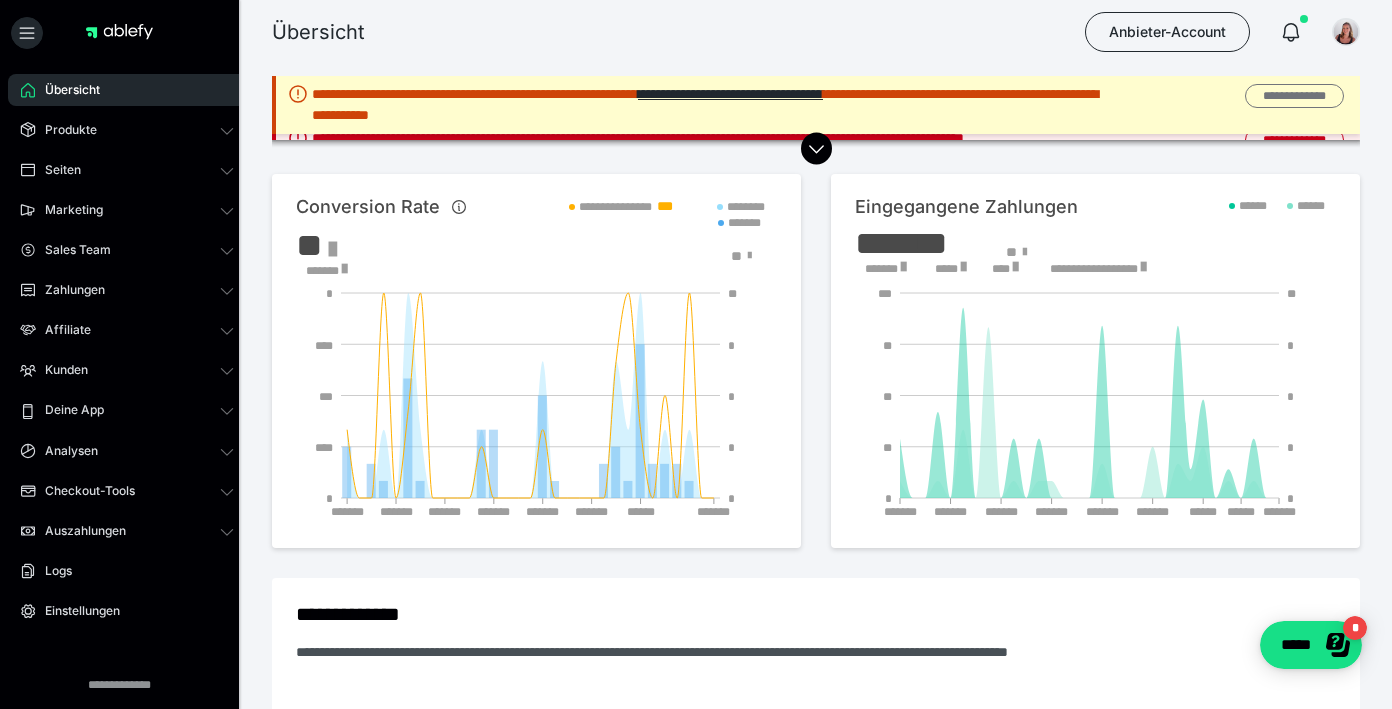 click on "**********" at bounding box center [1294, 96] 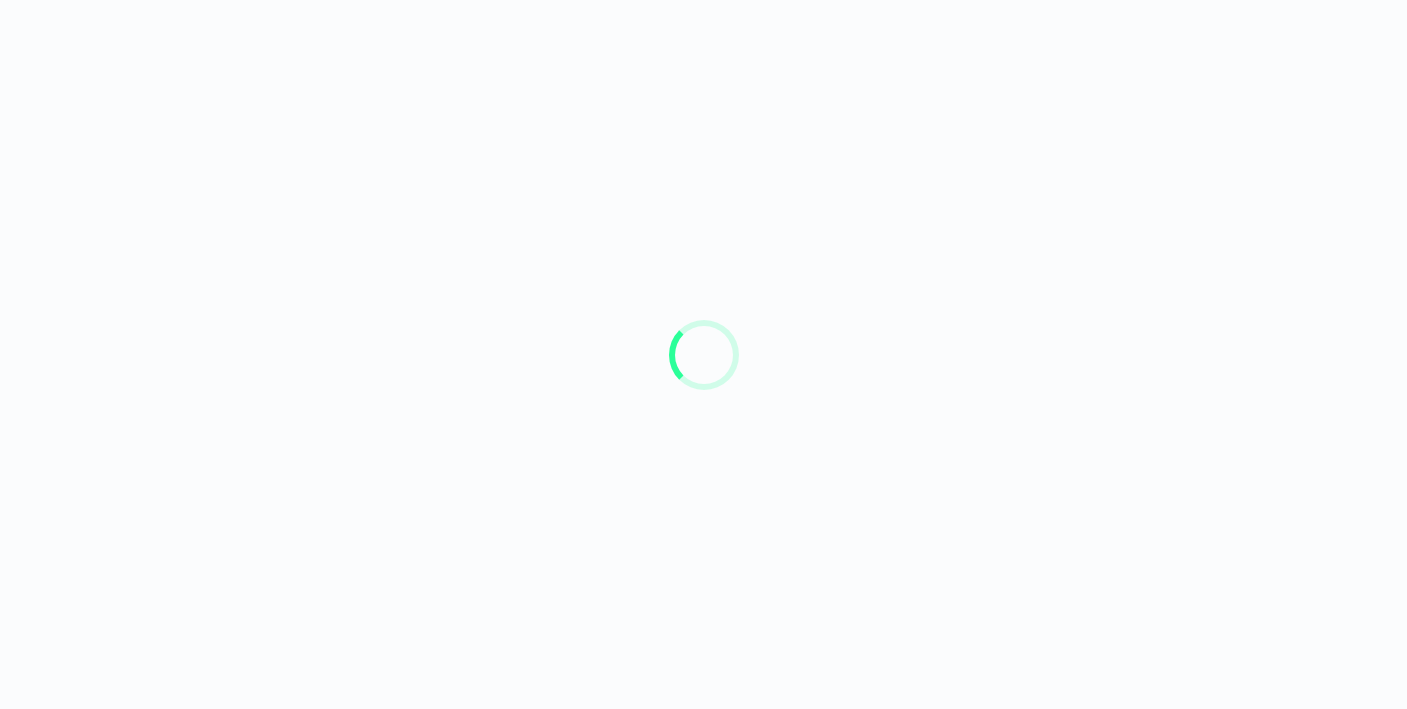 scroll, scrollTop: 0, scrollLeft: 0, axis: both 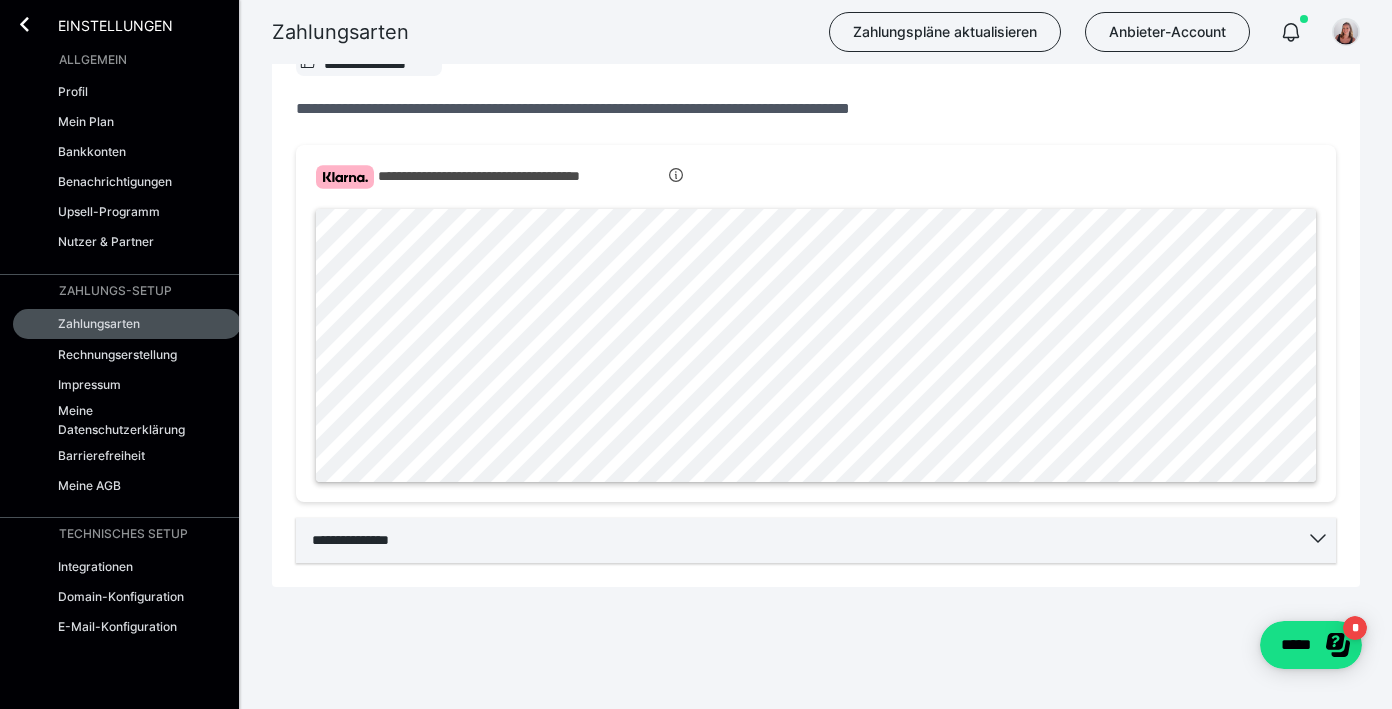 click on "**********" at bounding box center (816, 540) 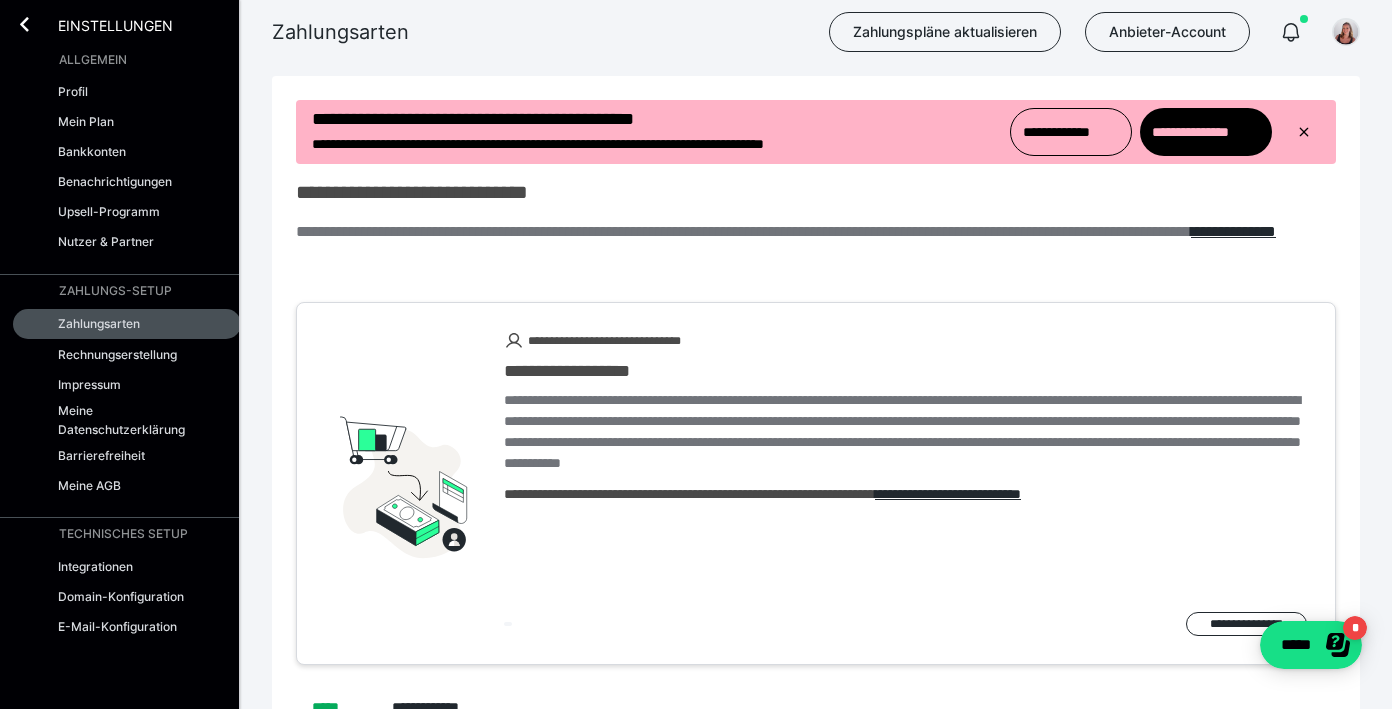 scroll, scrollTop: 0, scrollLeft: 0, axis: both 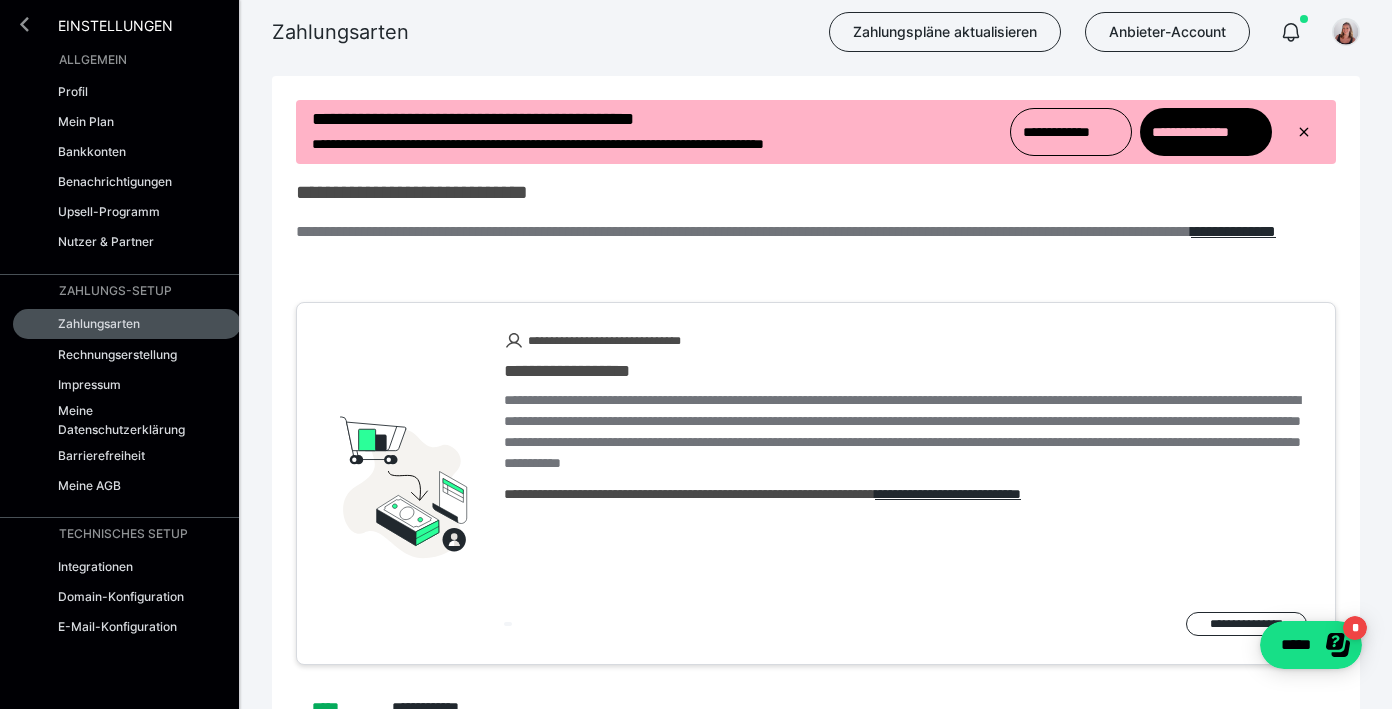 click at bounding box center (24, 24) 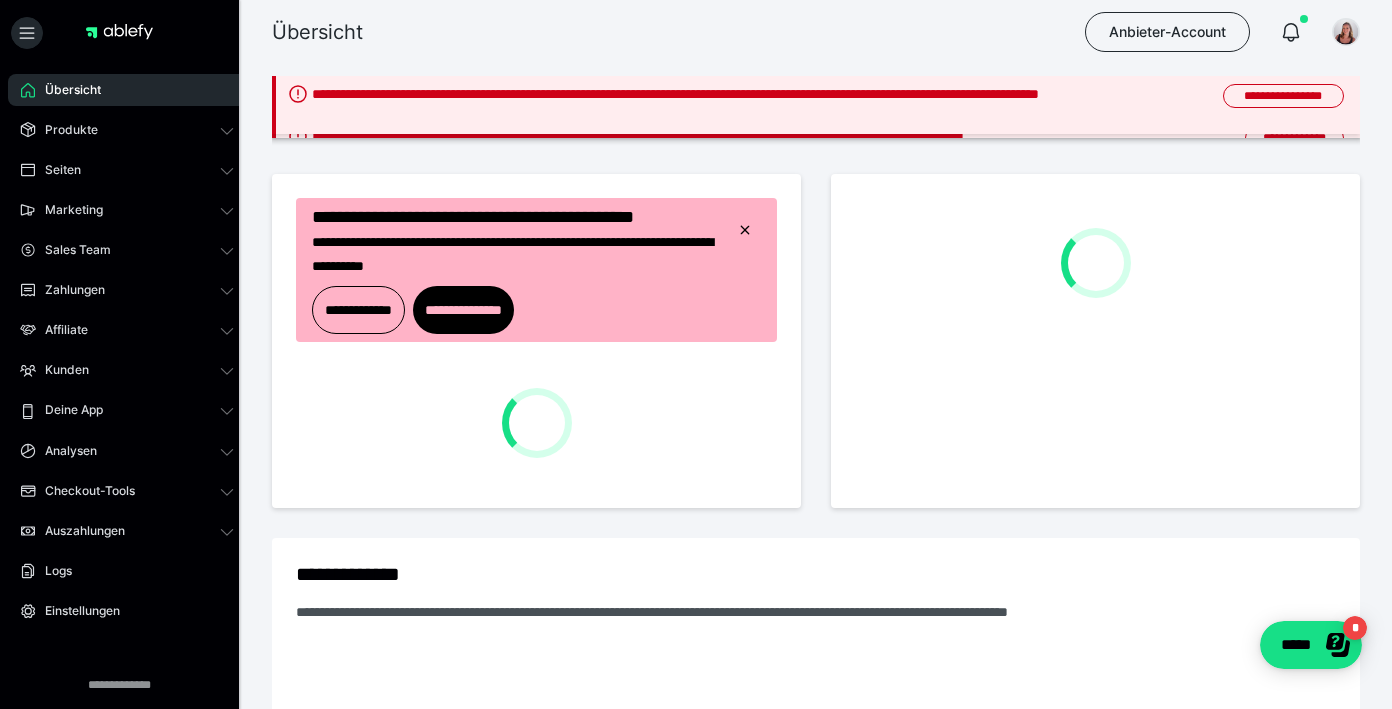 scroll, scrollTop: 0, scrollLeft: 0, axis: both 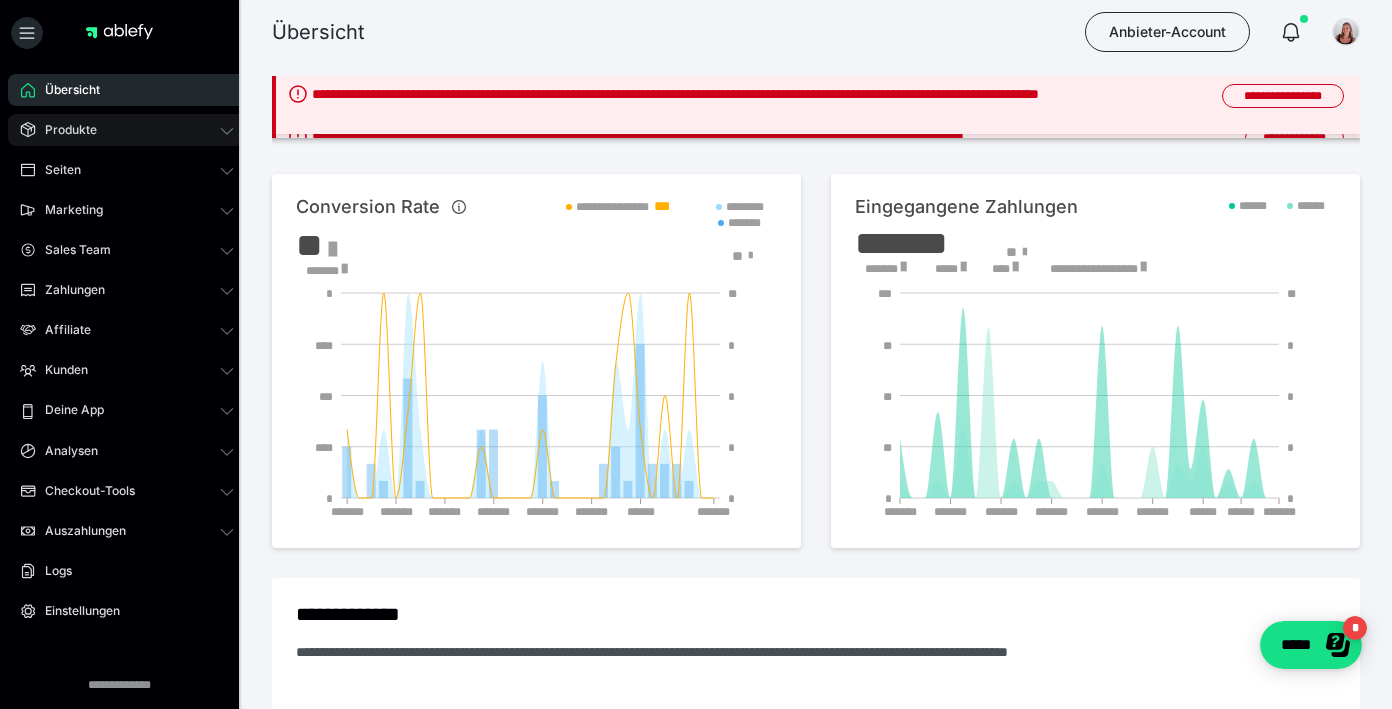 click on "Produkte" at bounding box center (64, 130) 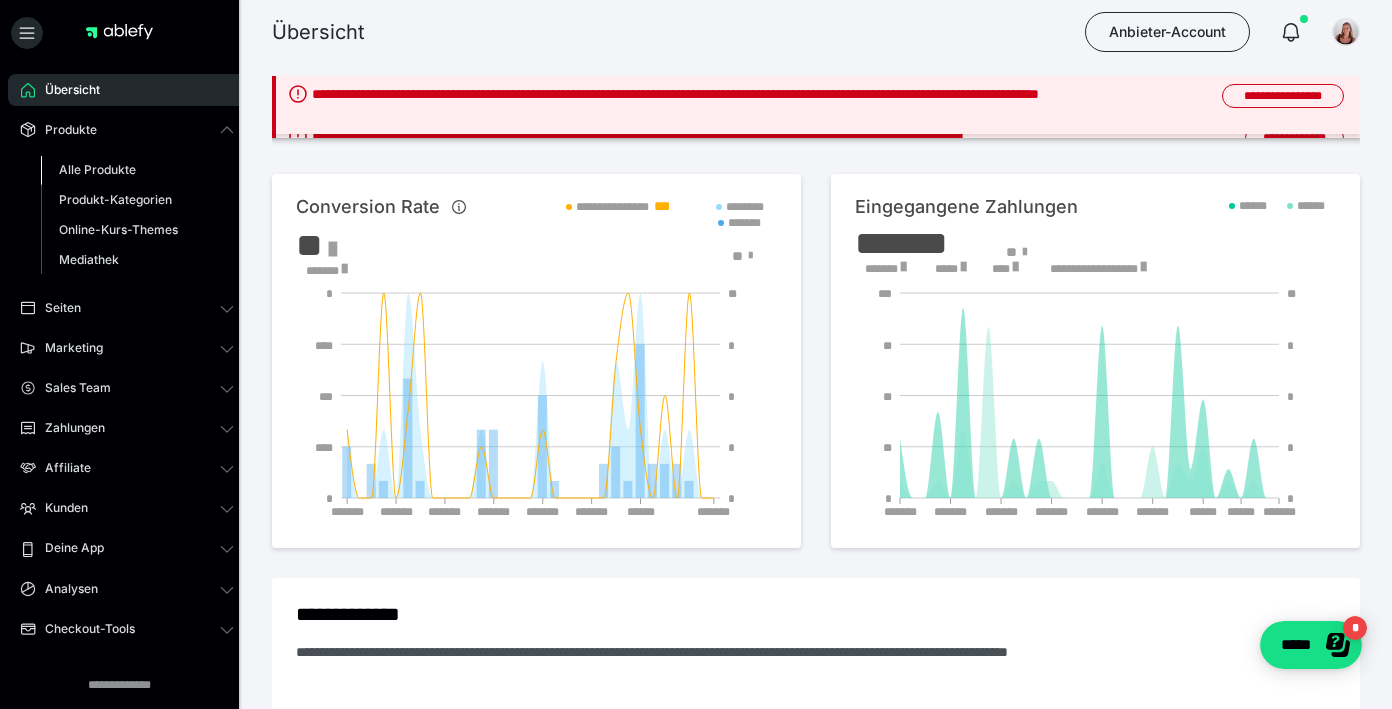 click on "Alle Produkte" at bounding box center [97, 169] 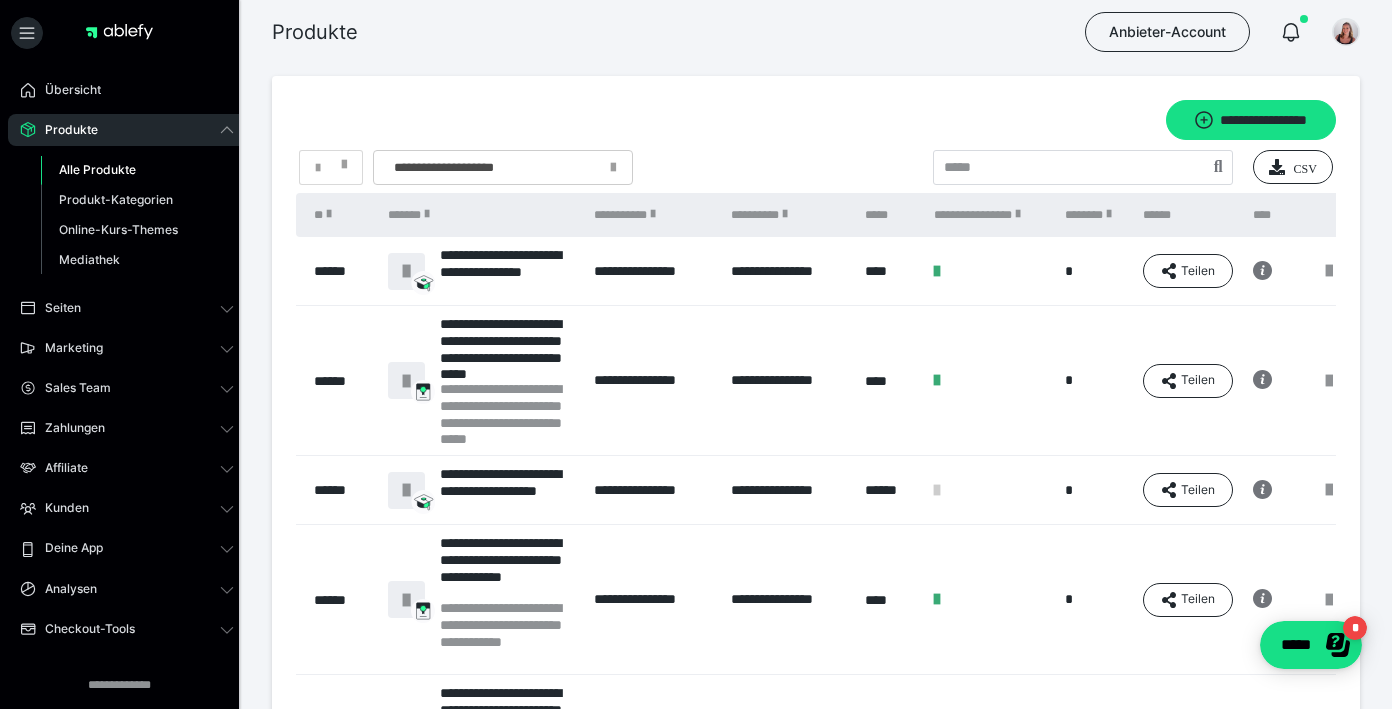 click on "**********" at bounding box center [448, 167] 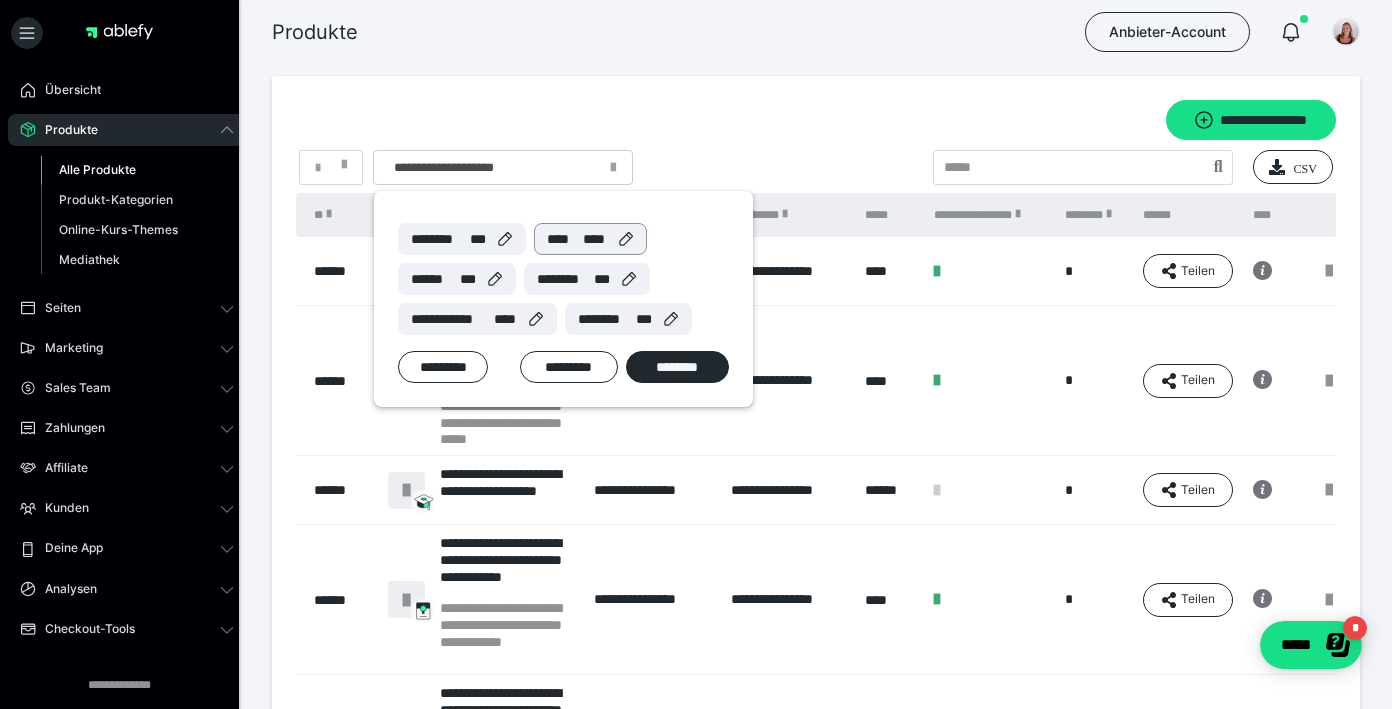 click on "****" at bounding box center [596, 239] 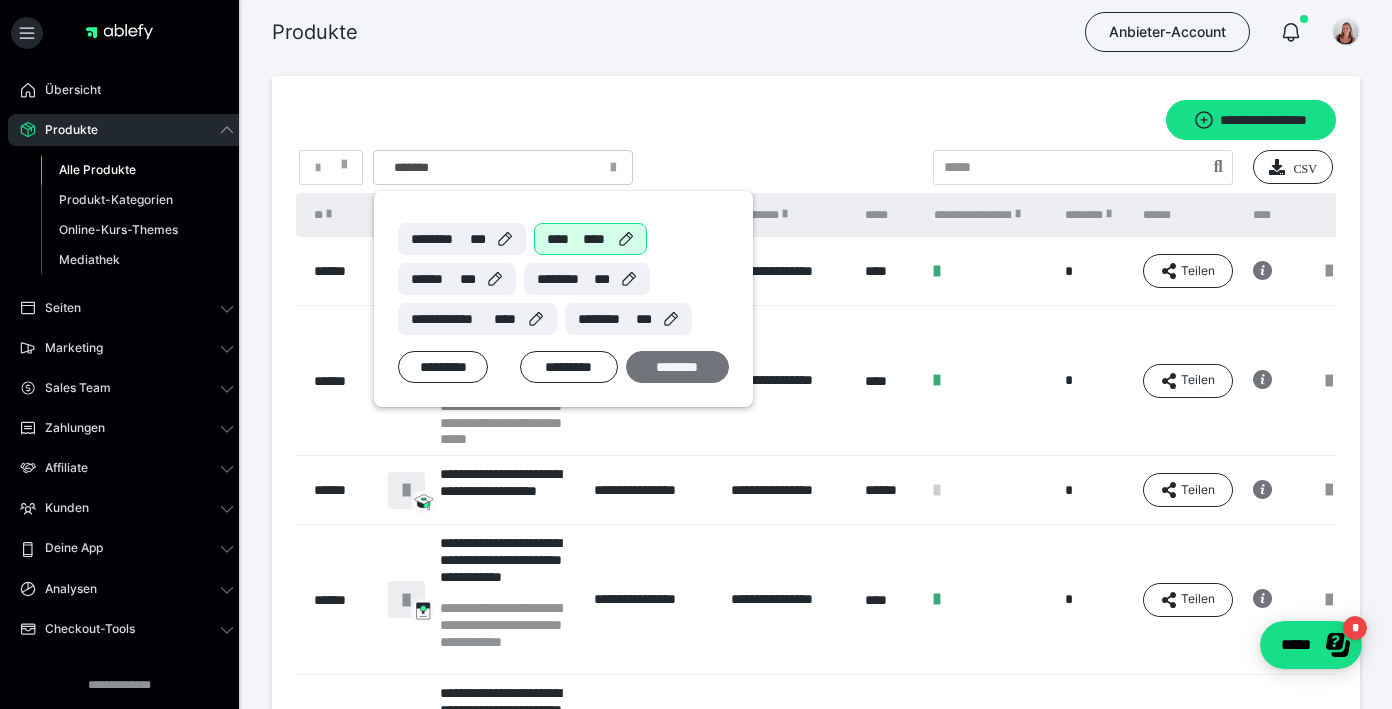click on "********" at bounding box center (677, 367) 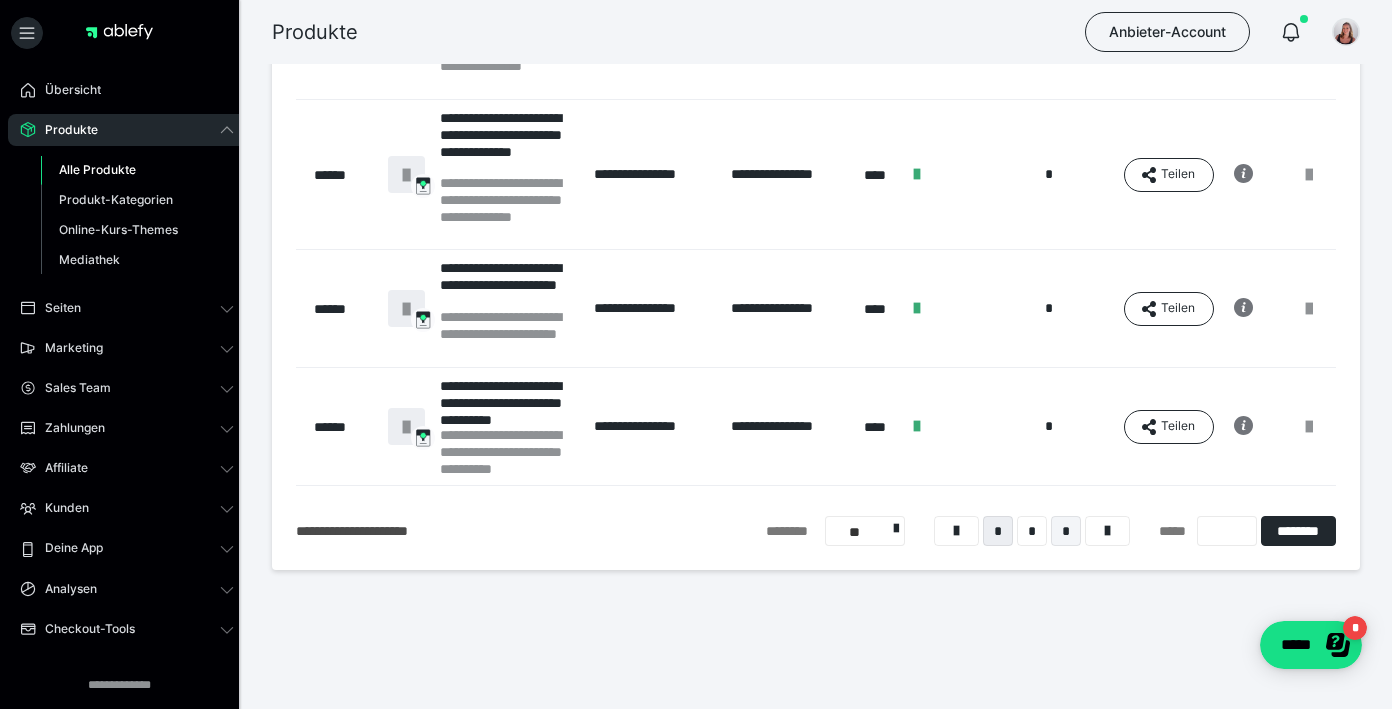 click on "*" at bounding box center [1066, 531] 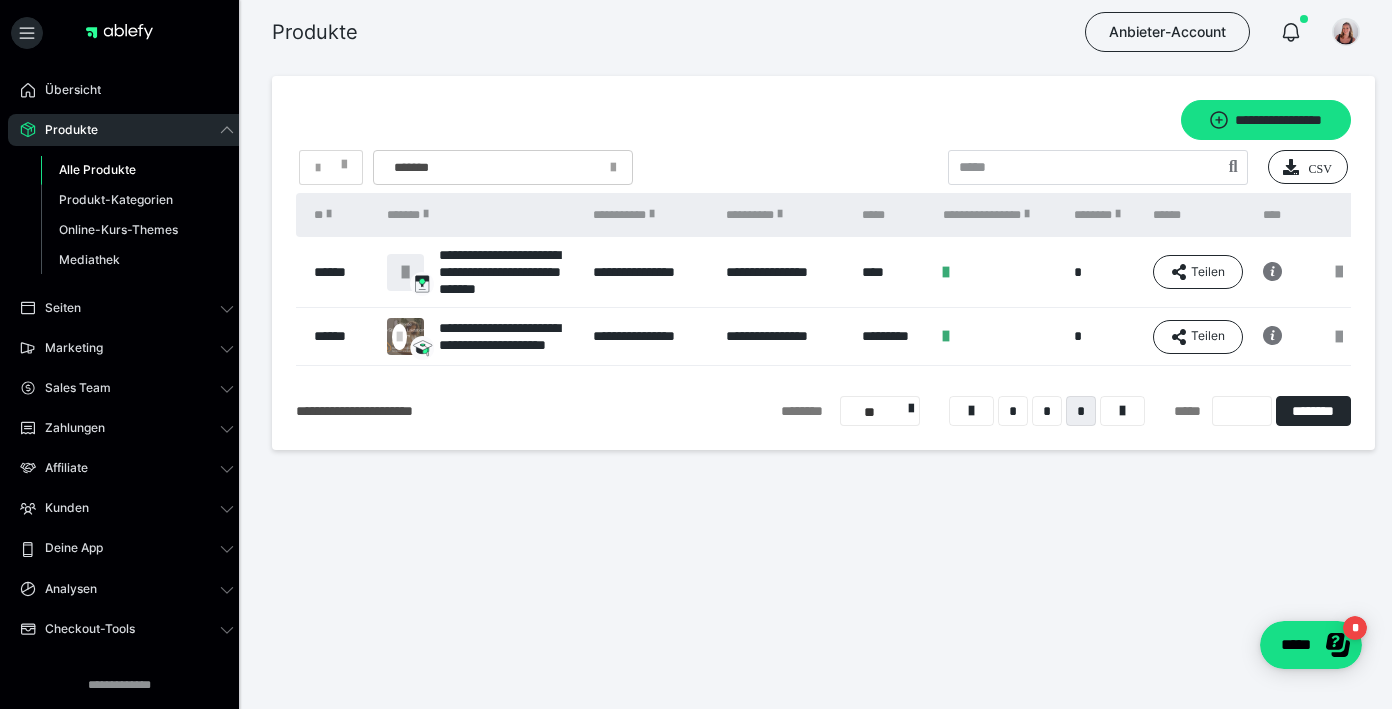 scroll, scrollTop: 0, scrollLeft: 0, axis: both 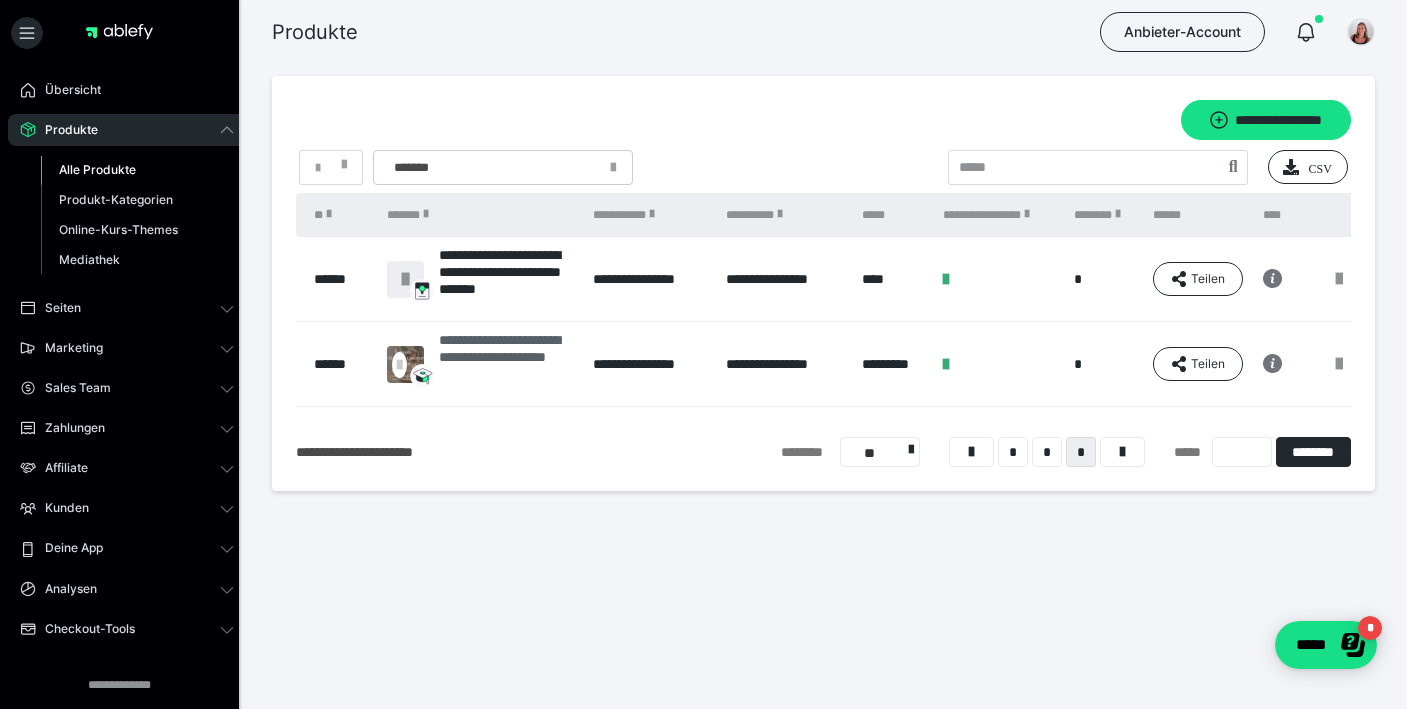 click on "**********" at bounding box center [506, 364] 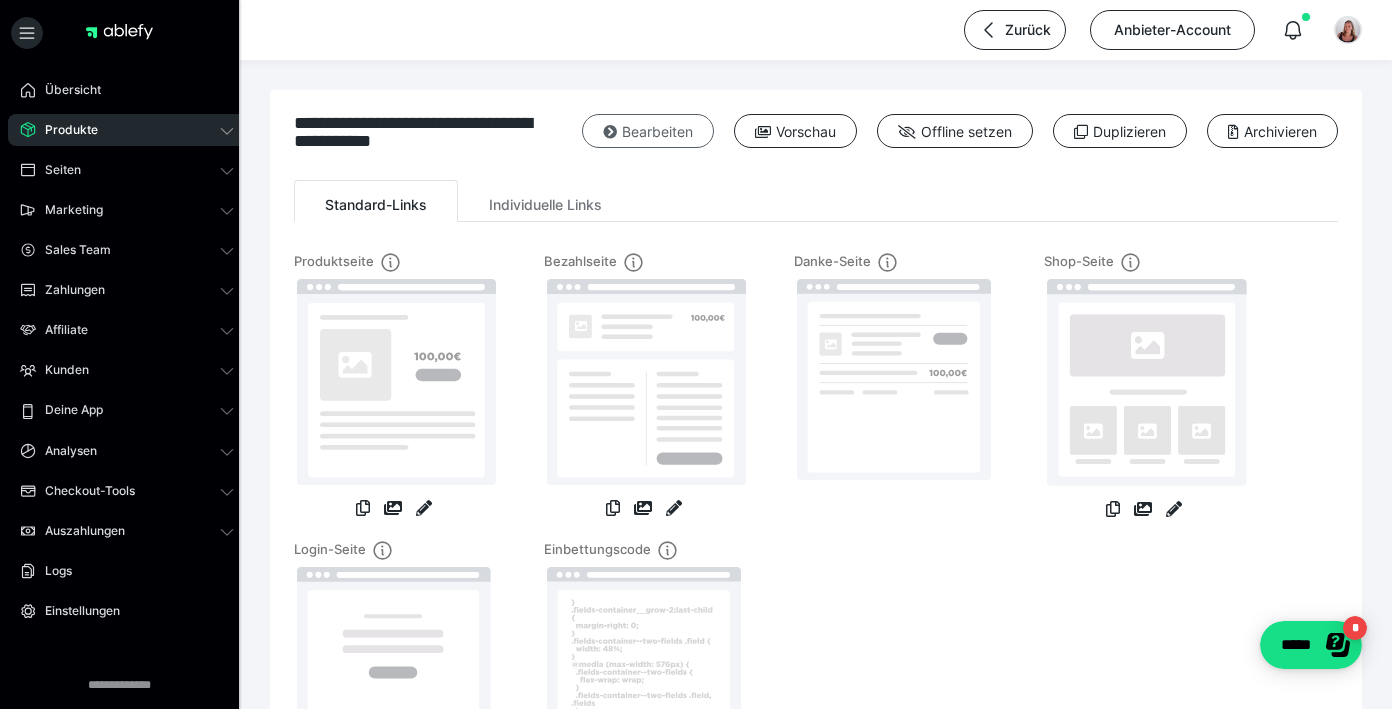 click at bounding box center [610, 132] 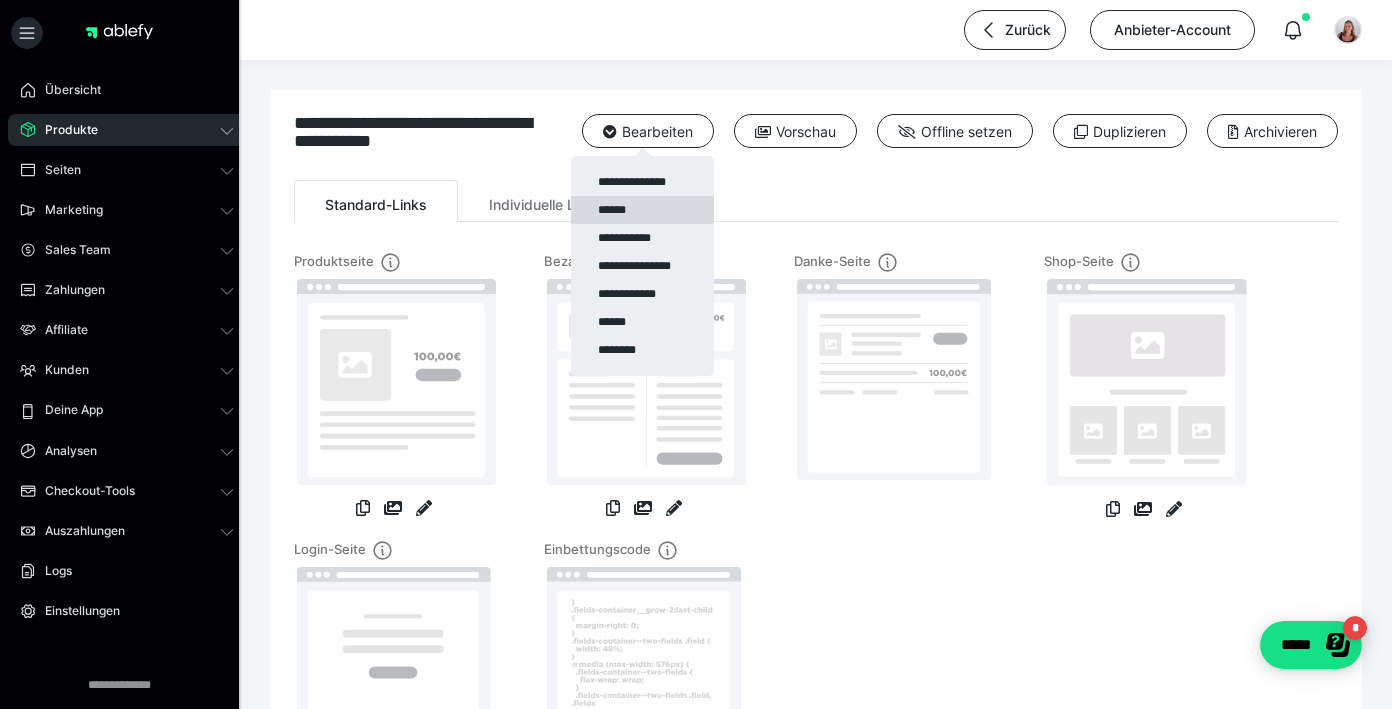 click on "******" at bounding box center [642, 210] 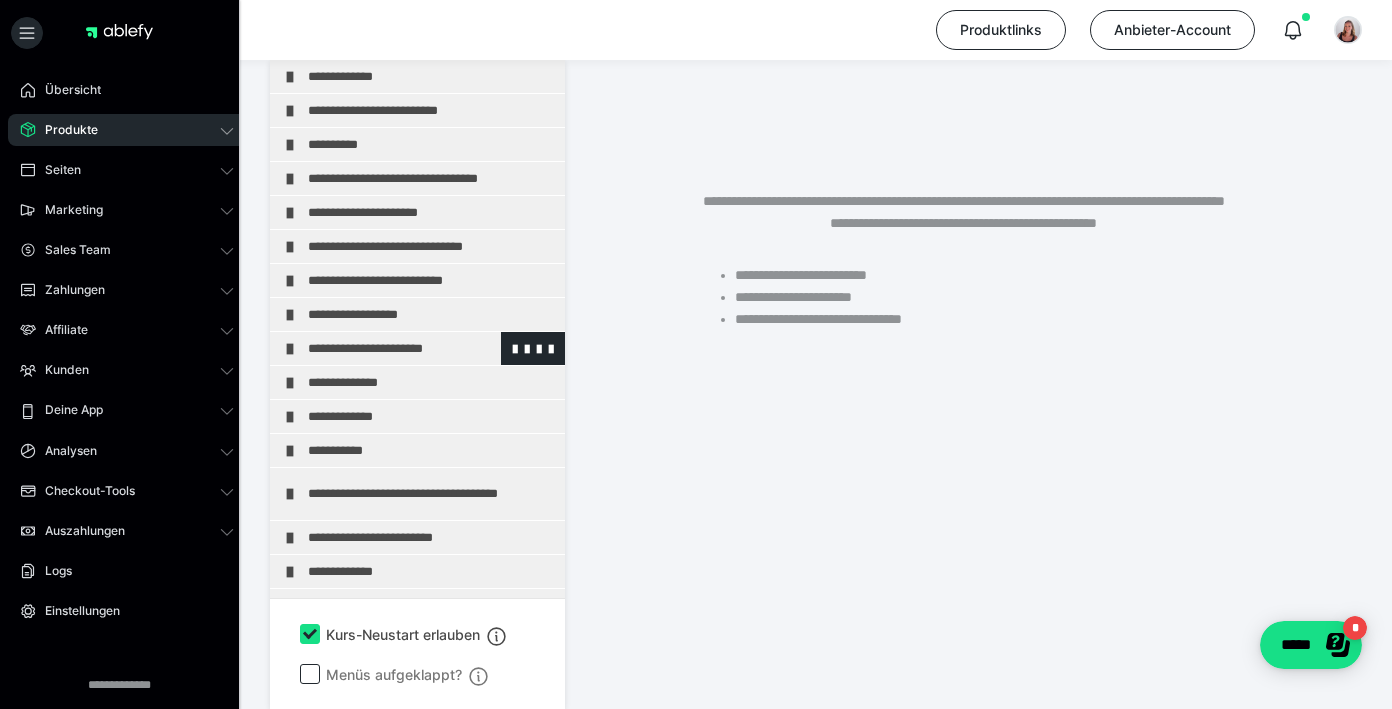 scroll, scrollTop: 374, scrollLeft: 0, axis: vertical 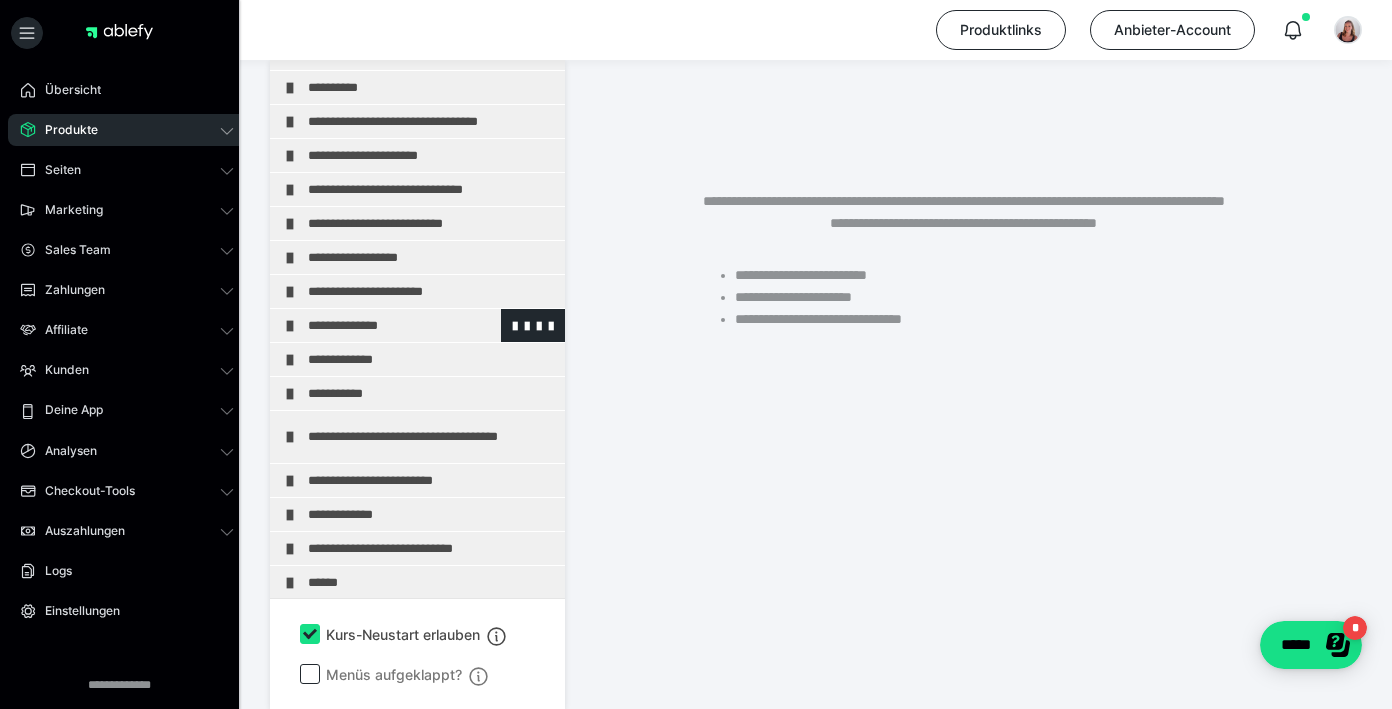 click on "**********" at bounding box center [423, 325] 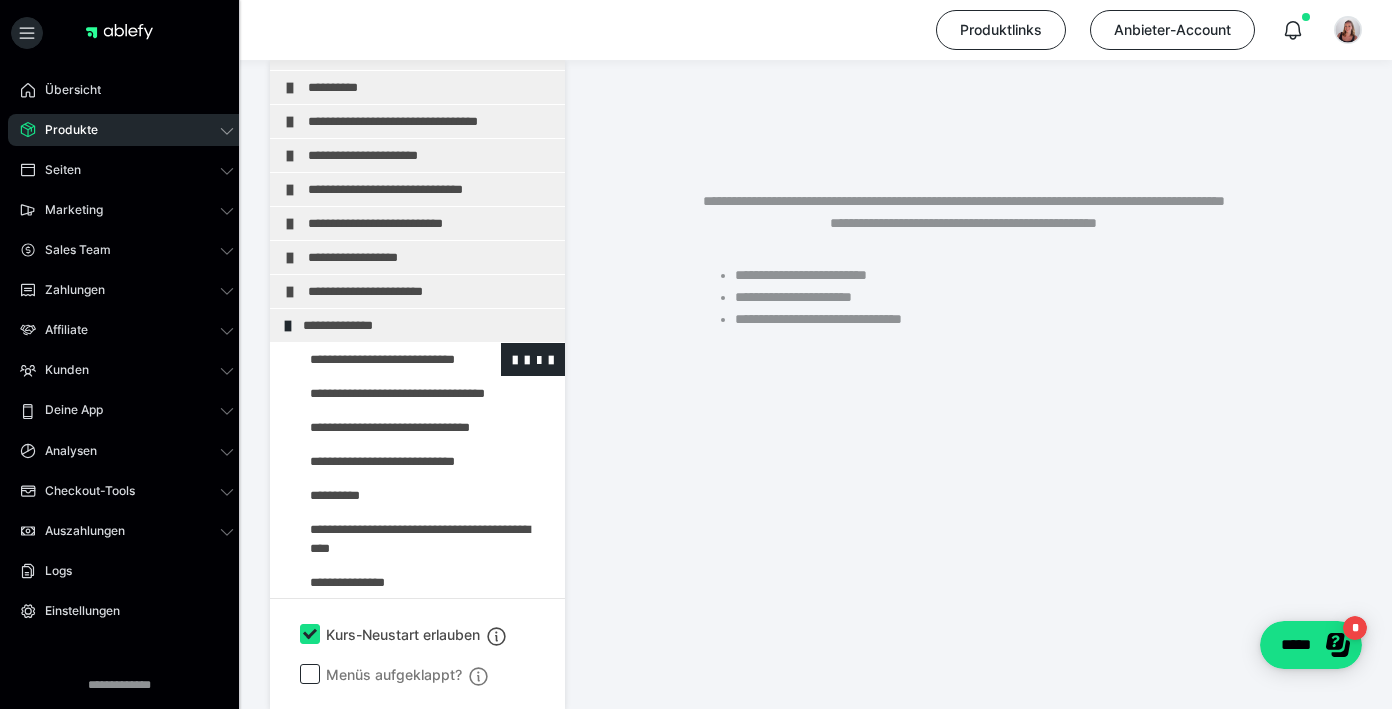 click at bounding box center [375, 359] 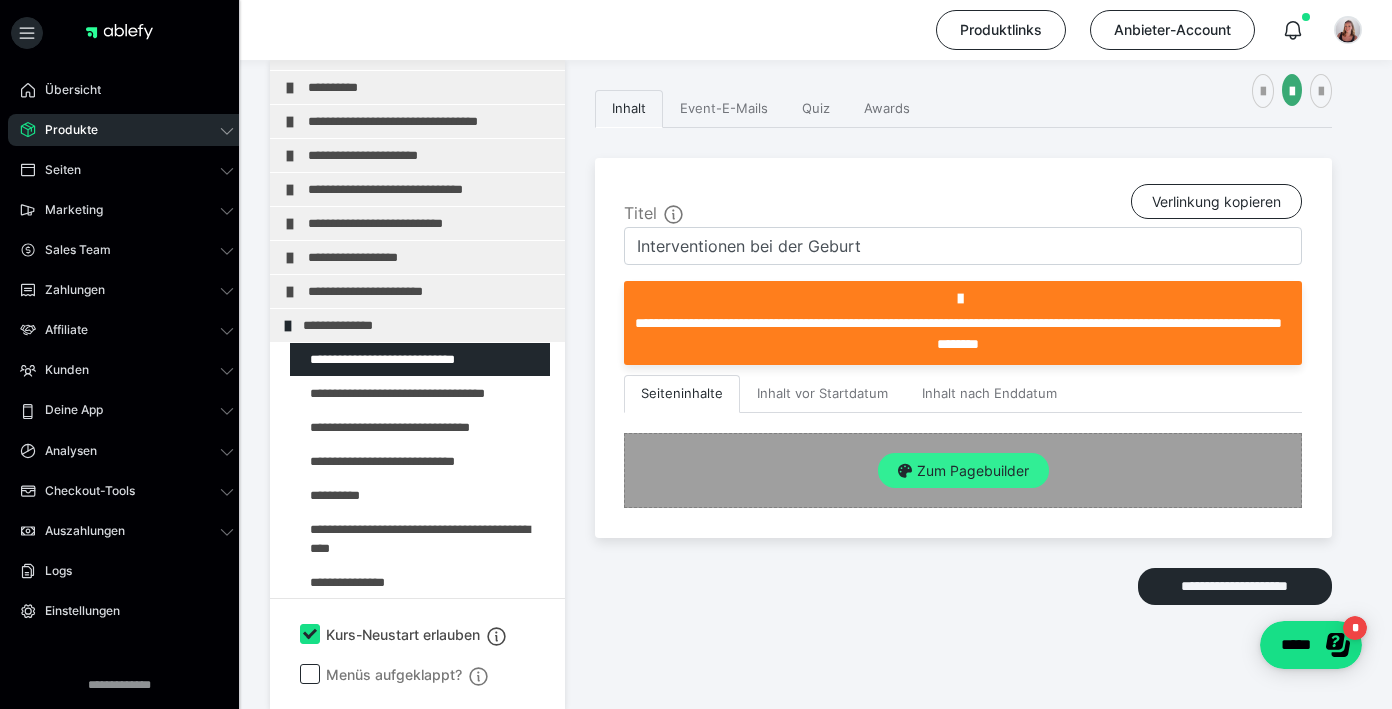 click on "Zum Pagebuilder" at bounding box center (963, 471) 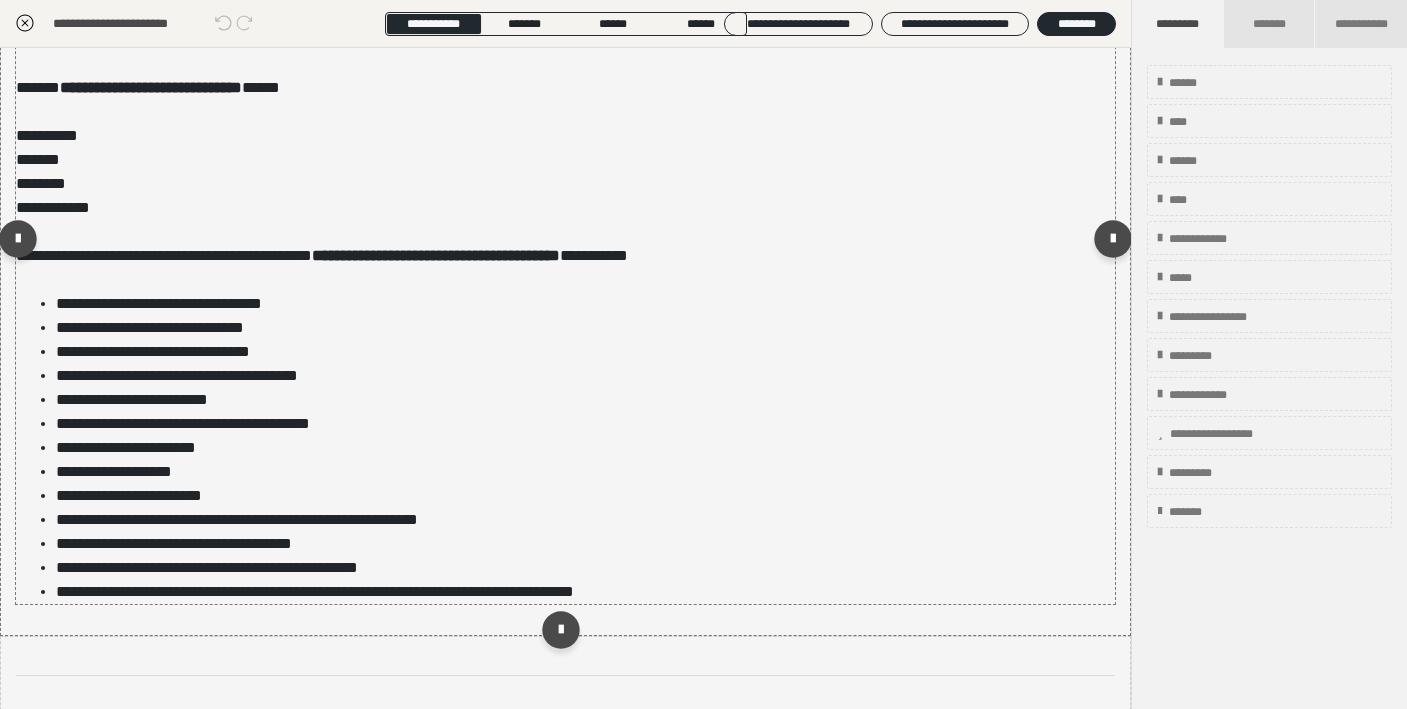 scroll, scrollTop: 3592, scrollLeft: 0, axis: vertical 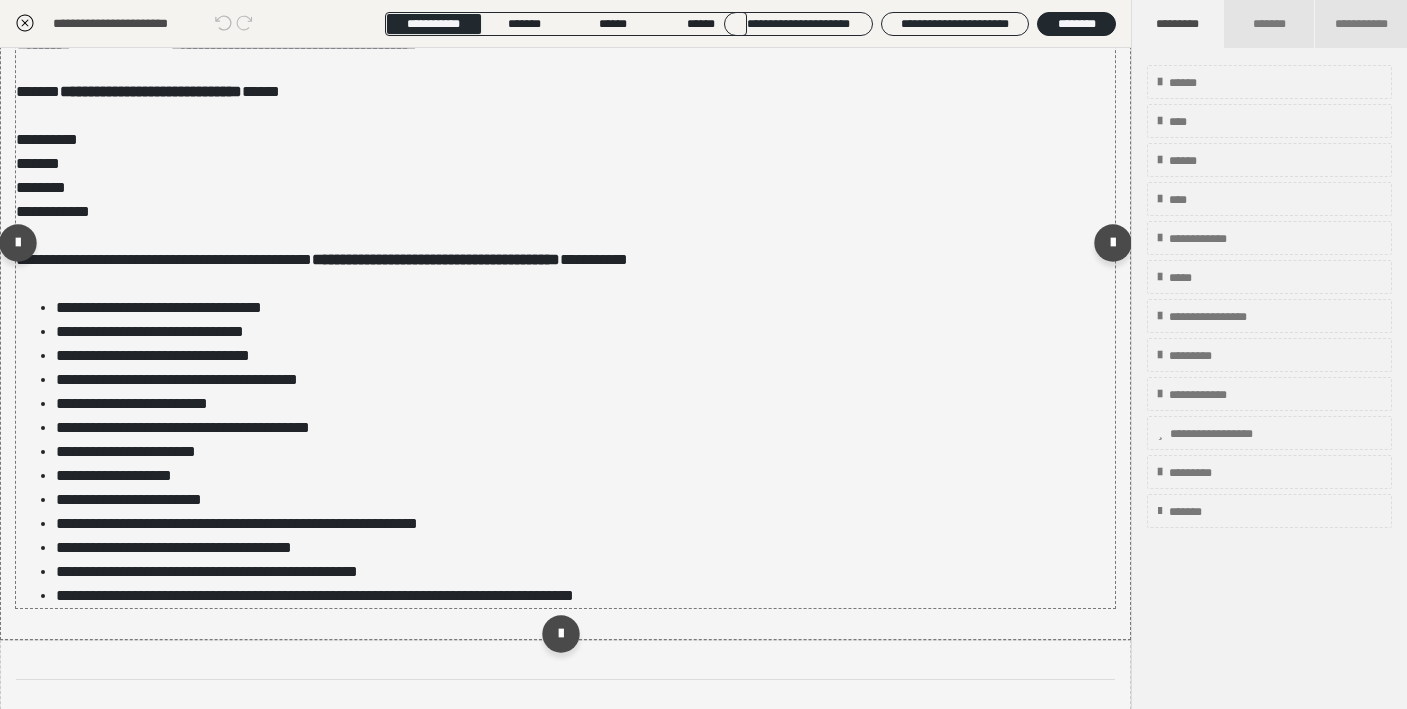 click on "**********" at bounding box center (565, 272) 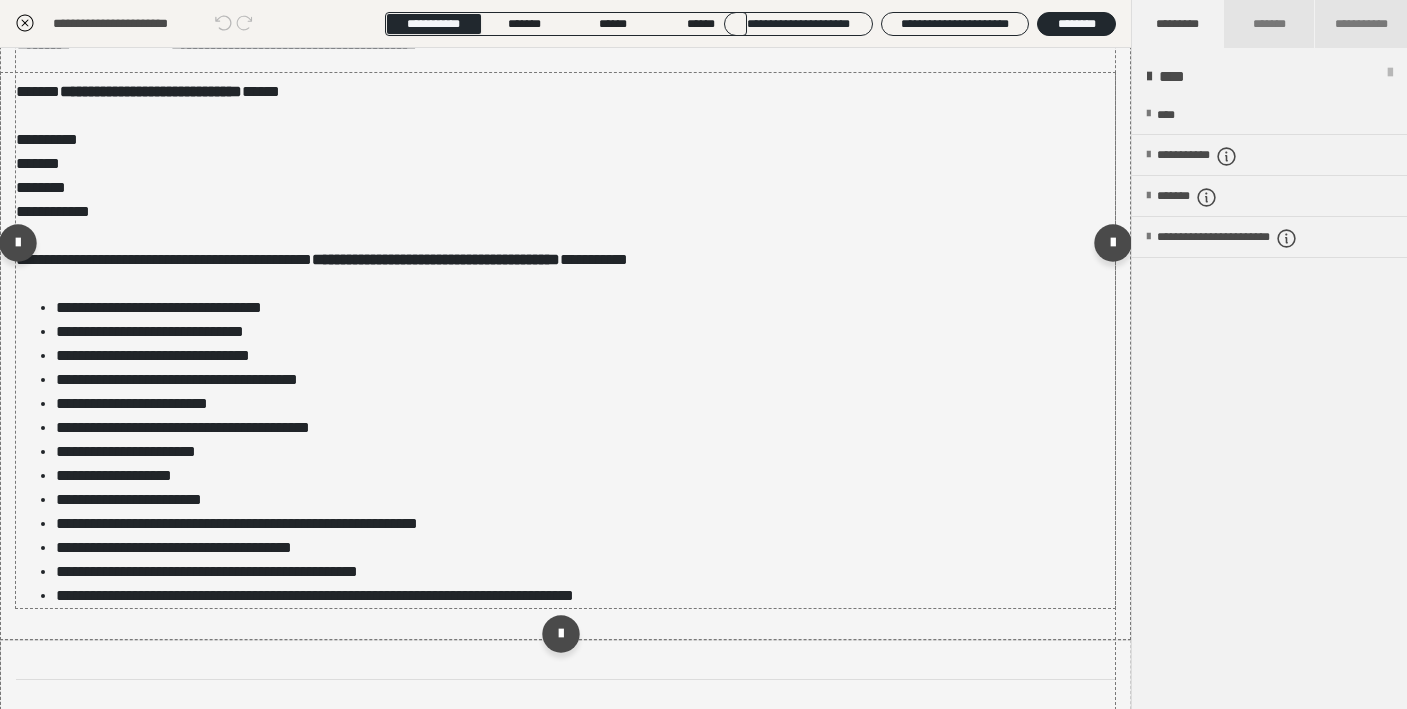 click on "**********" at bounding box center [565, 272] 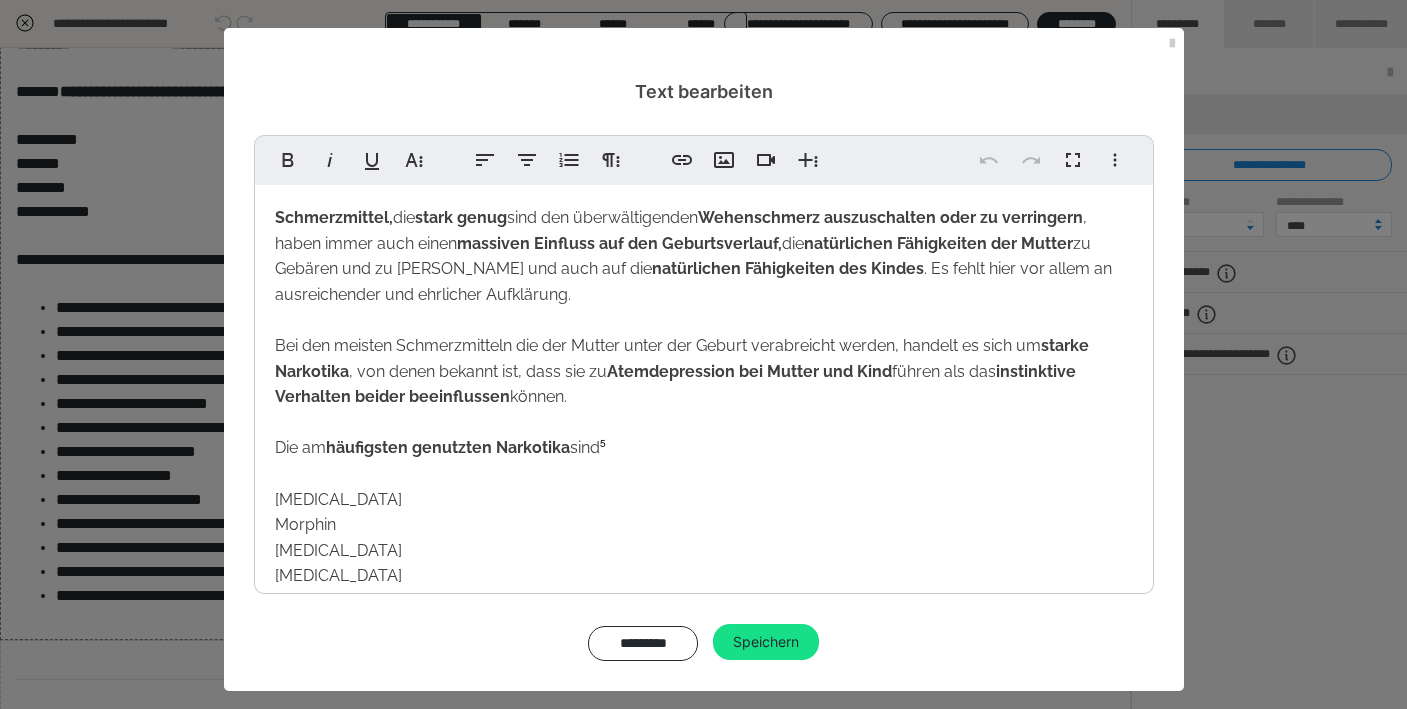 click on "Schmerzmittel,  die  stark genug  sind den überwältigenden  Wehenschmerz auszuschalten oder zu verringern , haben immer auch einen  massiven Einfluss auf den Geburtsverlauf,  die  natürlichen Fähigkeiten der Mutter  zu Gebären und zu Stillen und auch auf die  natürlichen Fähigkeiten des Kindes . Es fehlt hier vor allem an ausreichender und ehrlicher Aufklärung. Bei den meisten Schmerzmitteln die der Mutter unter der Geburt verabreicht werden, handelt es sich um  starke Narkotika , von denen bekannt ist, dass sie zu  Atemdepression bei Mutter und Kind  führen als das  instinktive Verhalten beider beeinflussen  können. Die am  häufigsten genutzten Narkotika  sind" at bounding box center [693, 332] 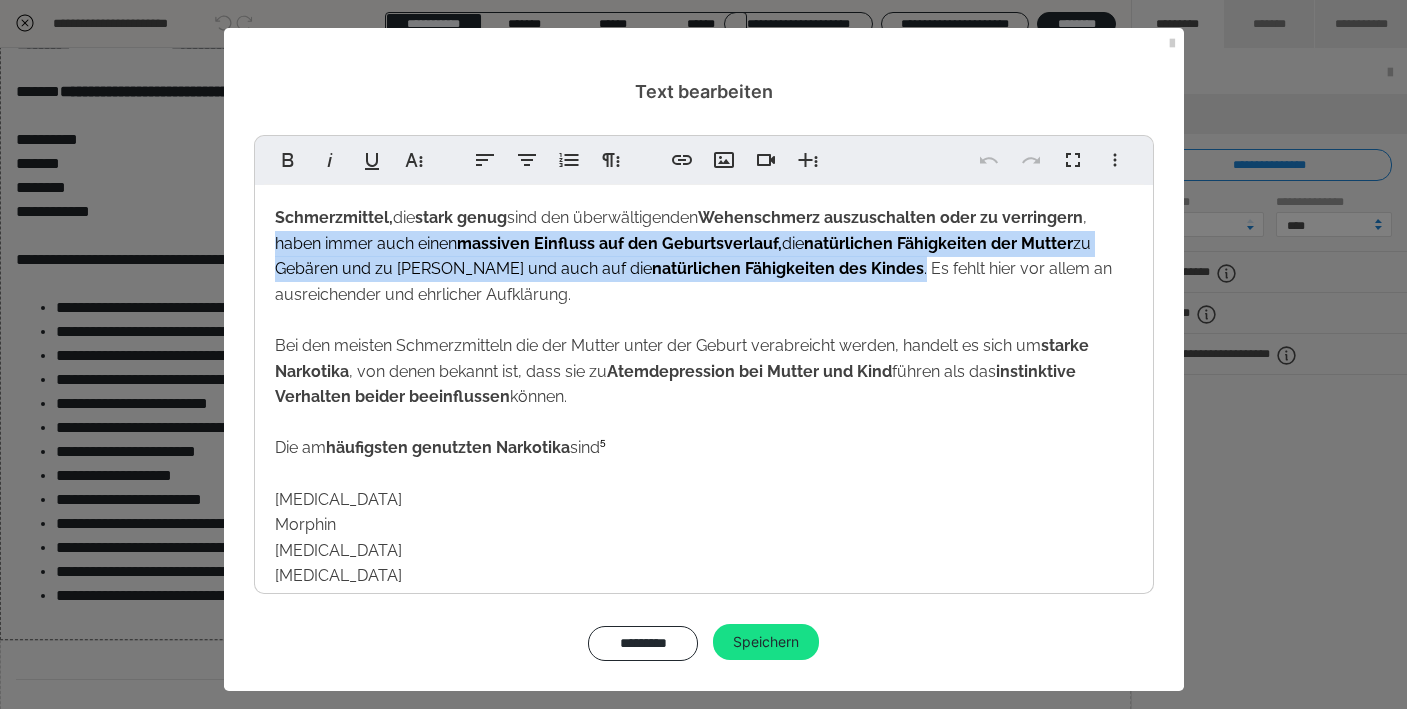 drag, startPoint x: 269, startPoint y: 245, endPoint x: 839, endPoint y: 269, distance: 570.50507 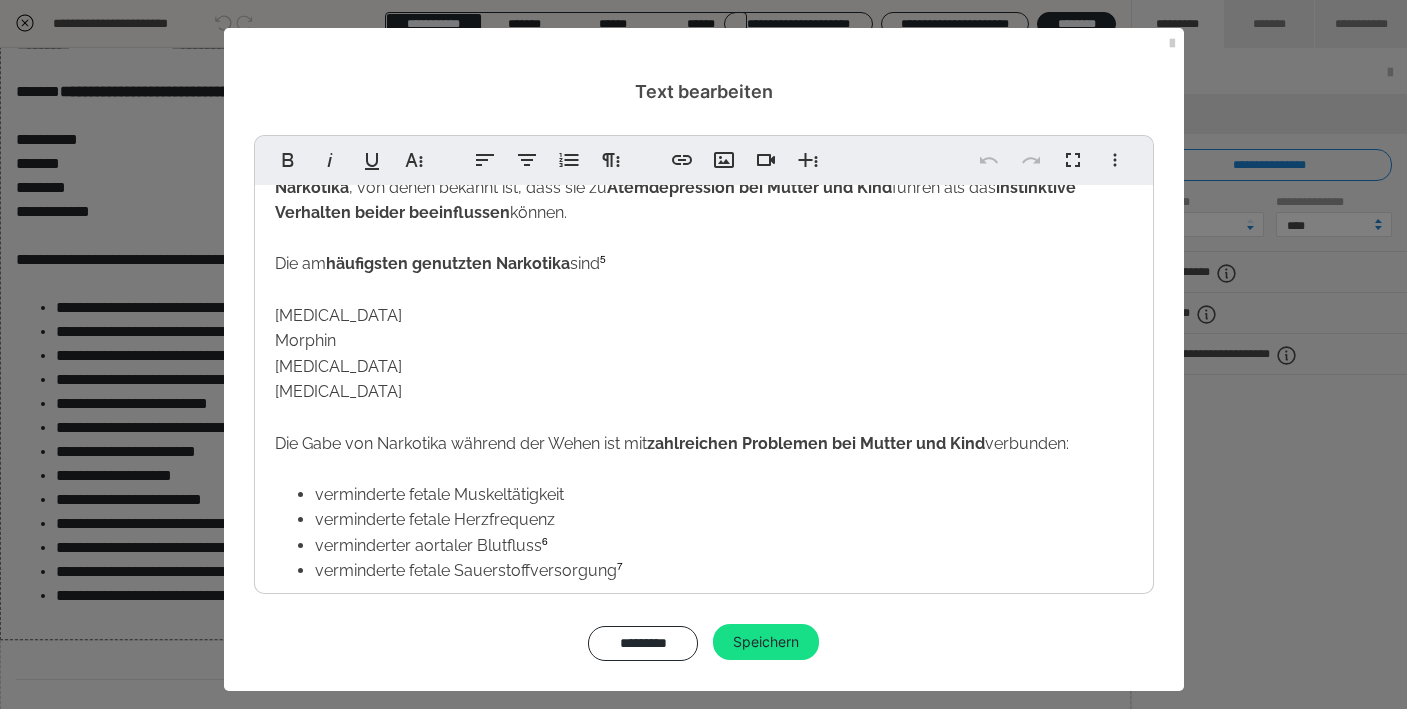 scroll, scrollTop: 207, scrollLeft: 0, axis: vertical 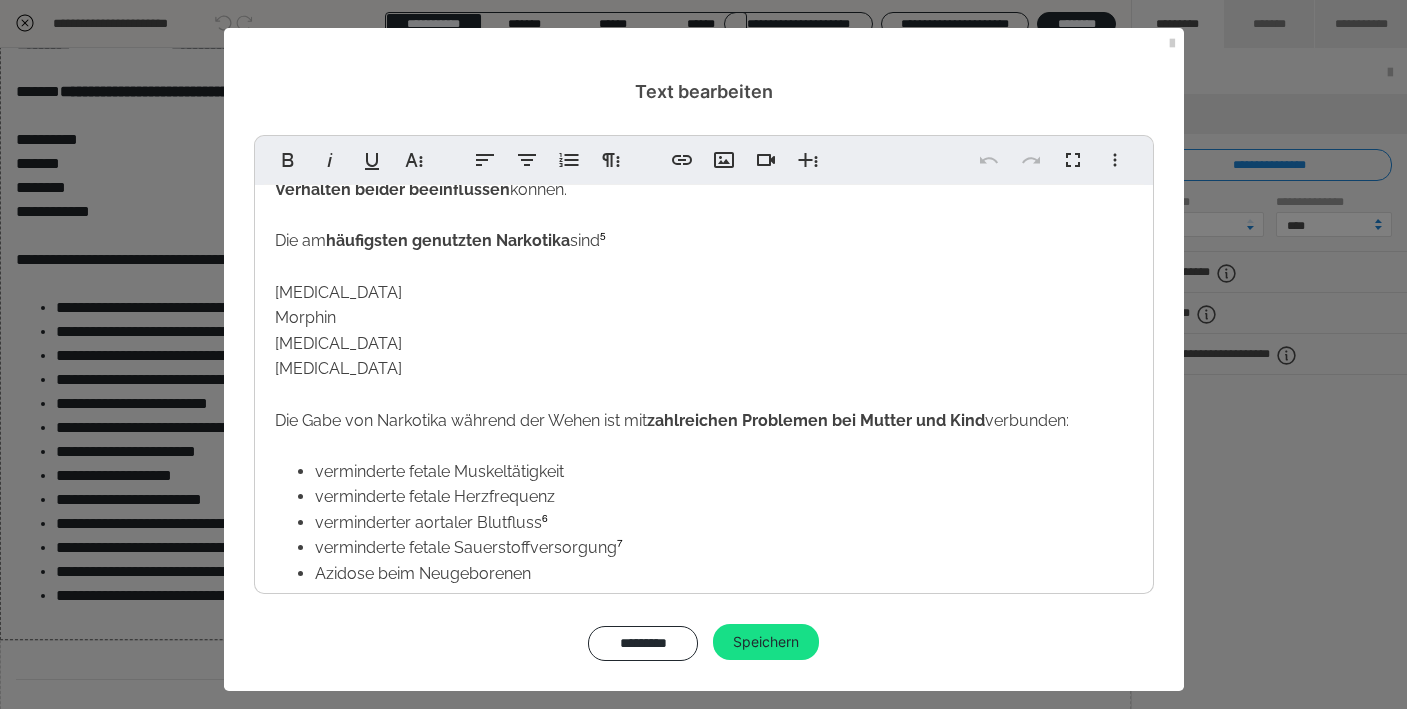 click on "Sufentanil Morphin Fentanyl Remifentanil Die Gabe von Narkotika während der Wehen ist mit  zahlreichen Problemen bei Mutter und Kind  verbunden:" at bounding box center (672, 356) 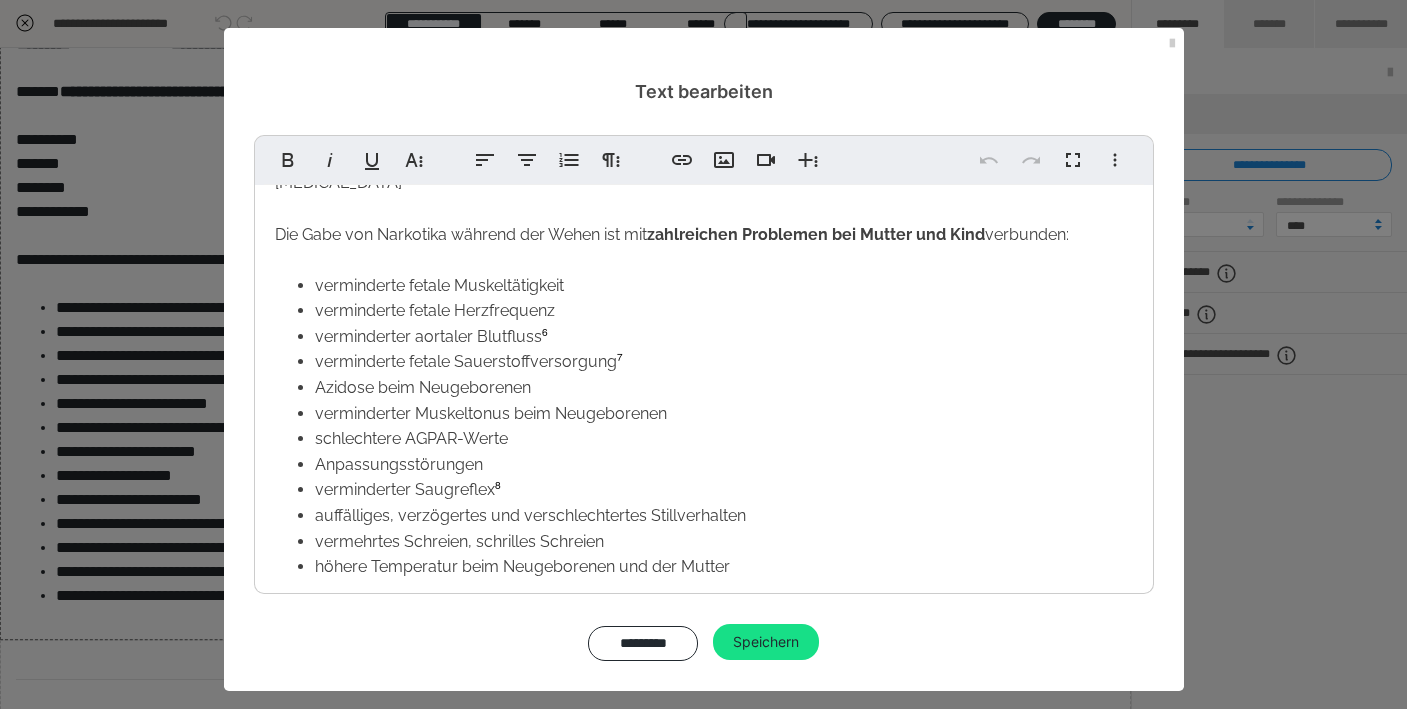 scroll, scrollTop: 403, scrollLeft: 0, axis: vertical 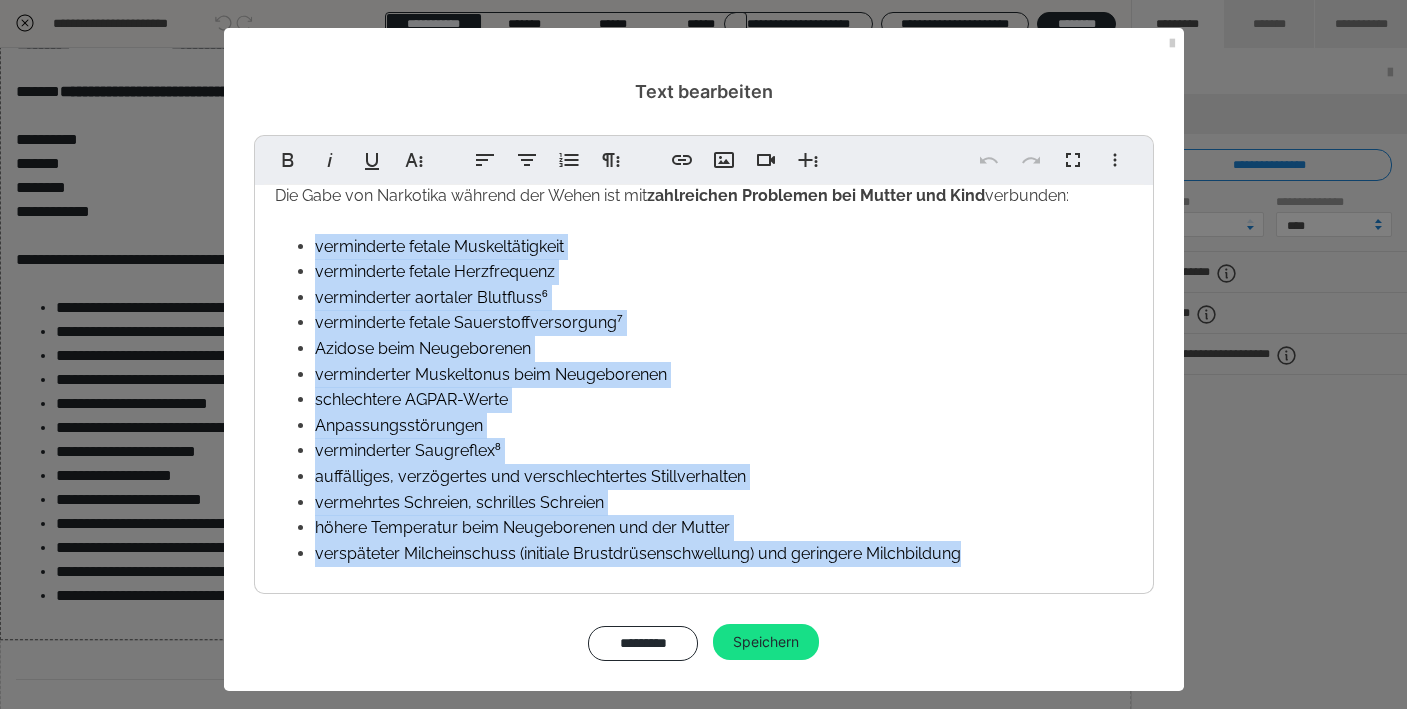 drag, startPoint x: 308, startPoint y: 262, endPoint x: 368, endPoint y: 569, distance: 312.80826 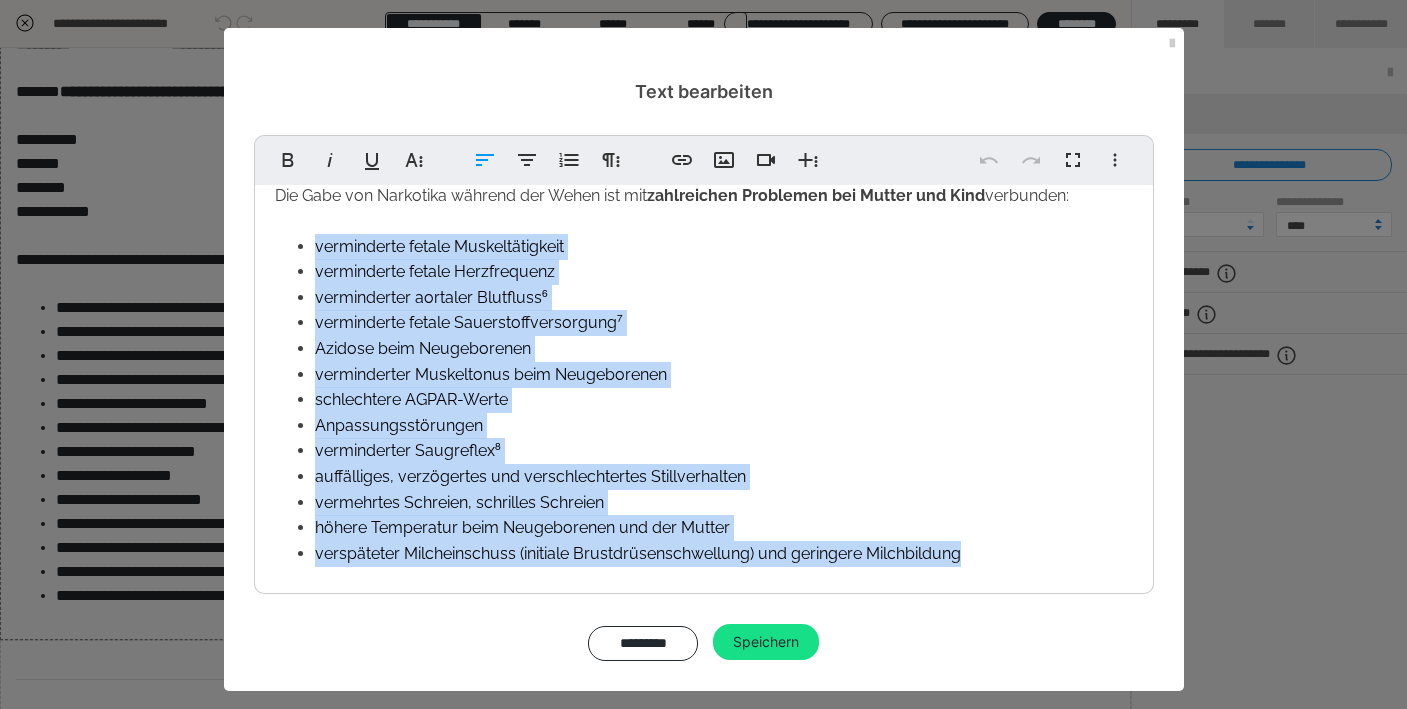 copy on "verminderte fetale Muskeltätigkeit verminderte fetale Herzfrequenz verminderter aortaler Blutfluss ⁶ verminderte fetale Sauerstoffversorgung ⁷ Azidose beim Neugeborenen verminderter Muskeltonus beim Neugeborenen schlechtere AGPAR-Werte  Anpassungsstörungen  verminderter Saugreflex ⁸ auffälliges, verzögertes und verschlechtertes Stillverhalten vermehrtes Schreien, schrilles Schreien höhere Temperatur beim Neugeborenen und der Mutter verspäteter Milcheinschuss (initiale Brustdrüsenschwellung) und geringere Milchbildung" 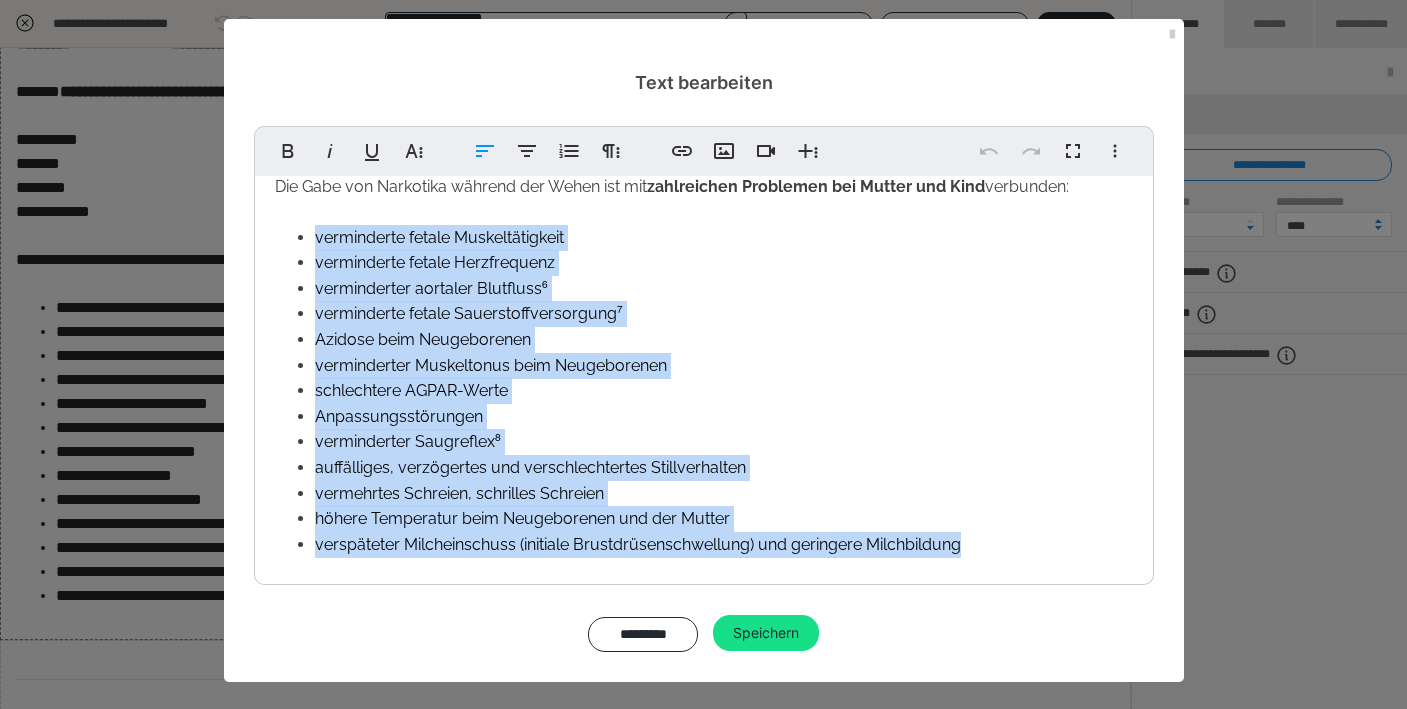 scroll, scrollTop: 8, scrollLeft: 0, axis: vertical 